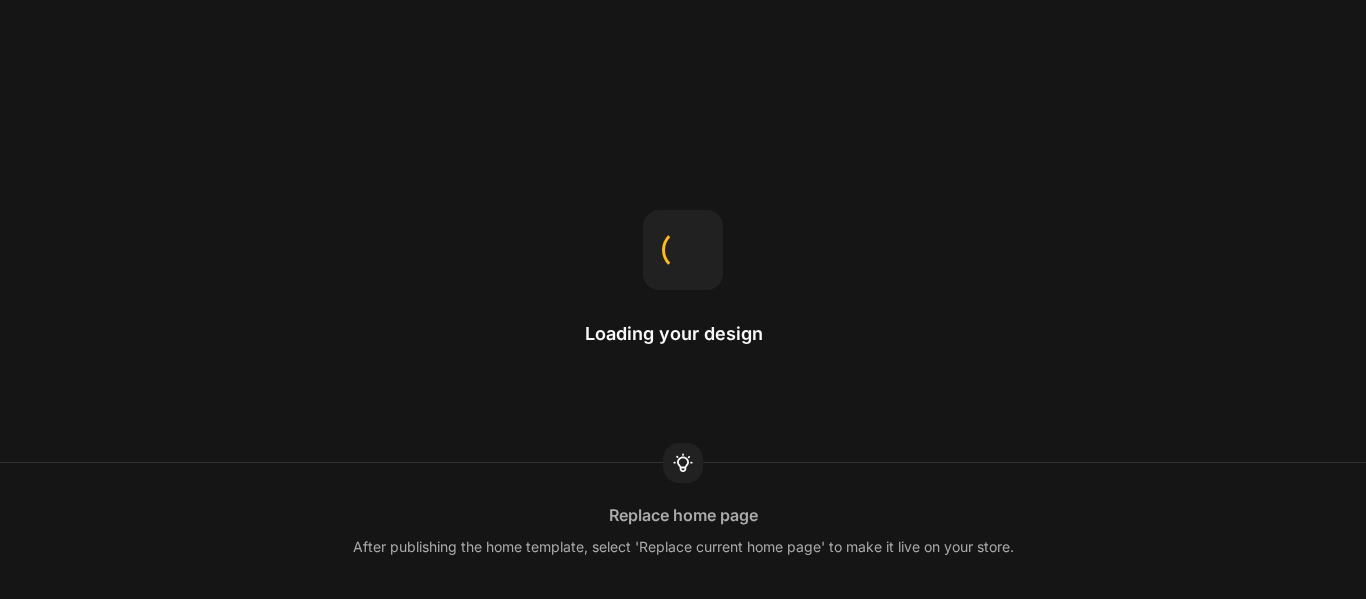 scroll, scrollTop: 0, scrollLeft: 0, axis: both 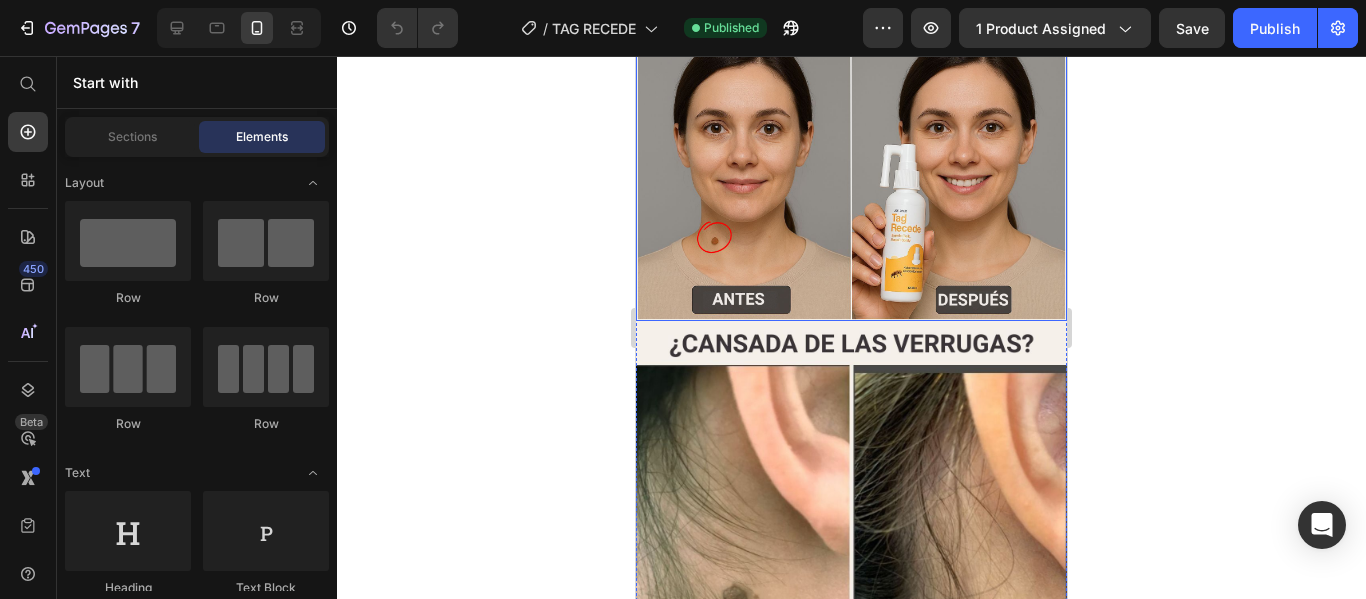 click at bounding box center (851, 176) 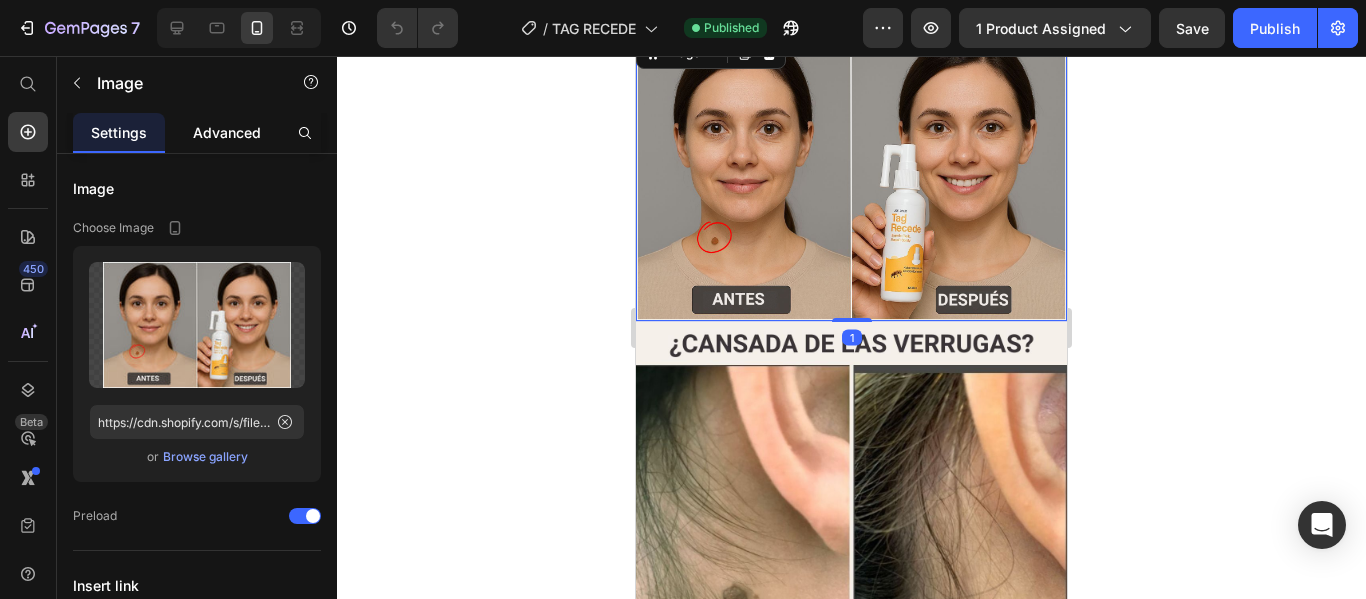 click on "Advanced" at bounding box center [227, 132] 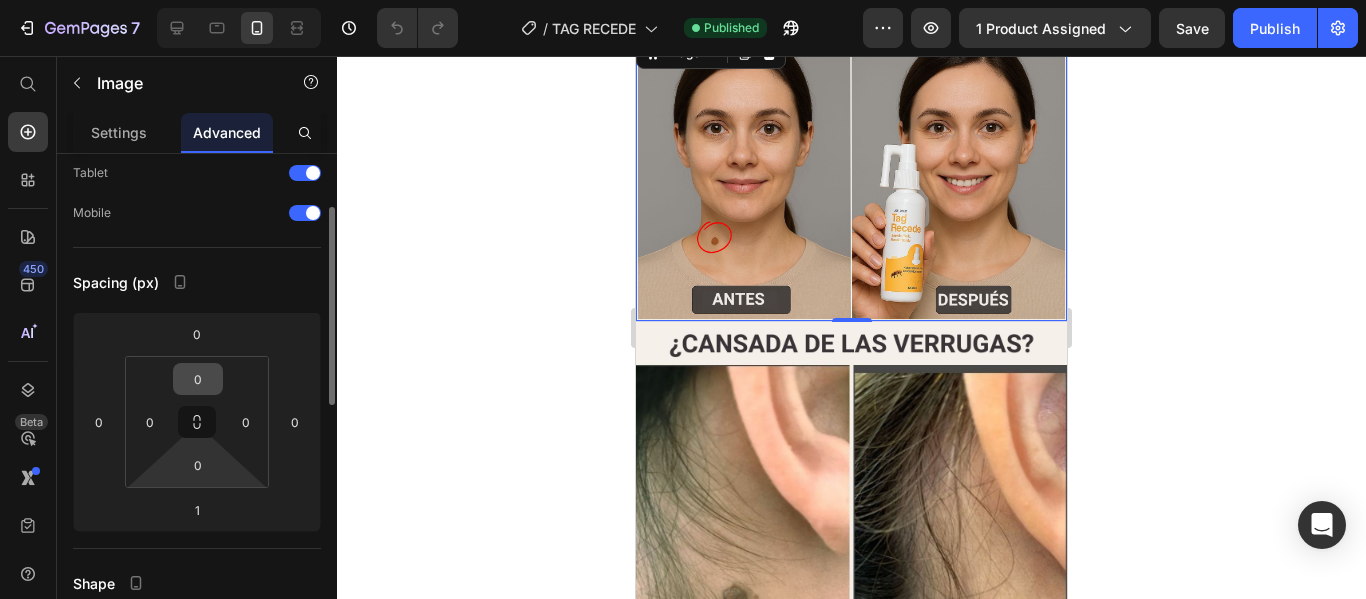scroll, scrollTop: 112, scrollLeft: 0, axis: vertical 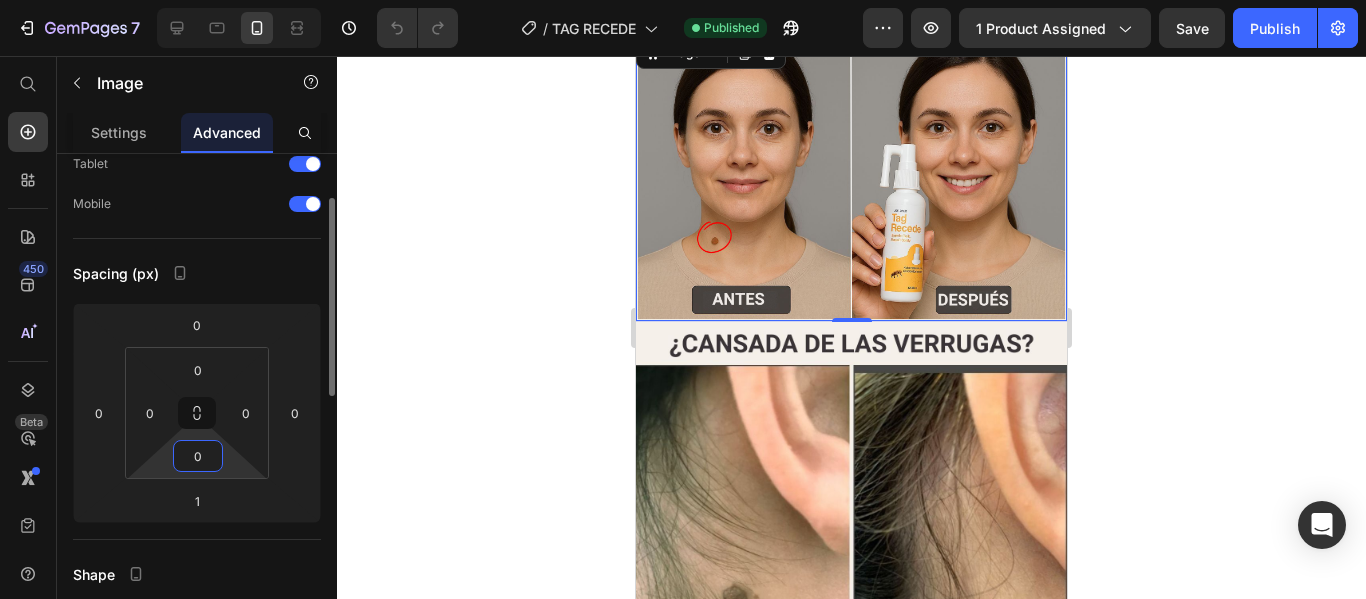 click on "0" at bounding box center (198, 456) 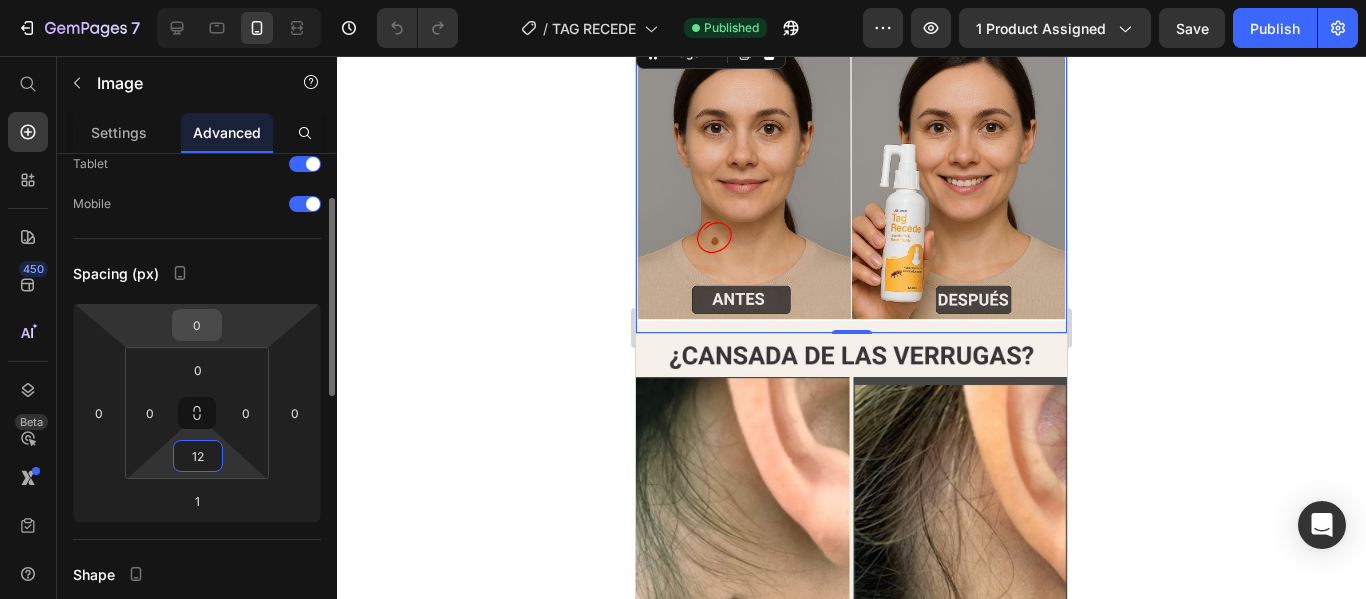 type on "12" 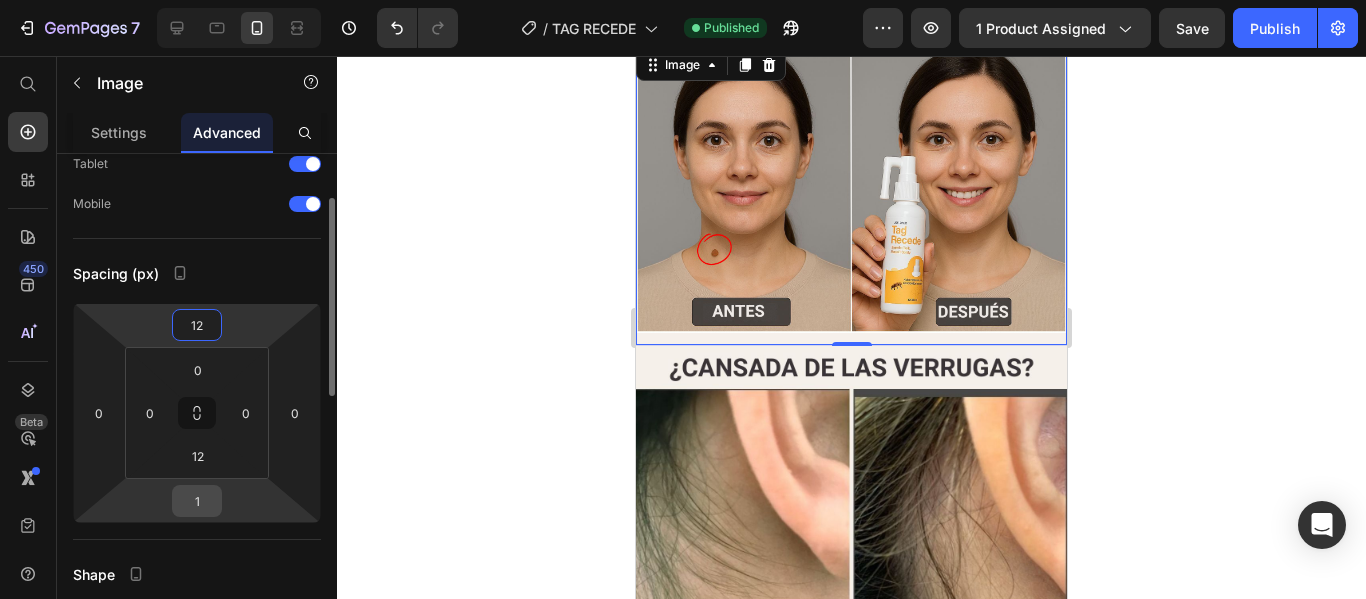 type on "12" 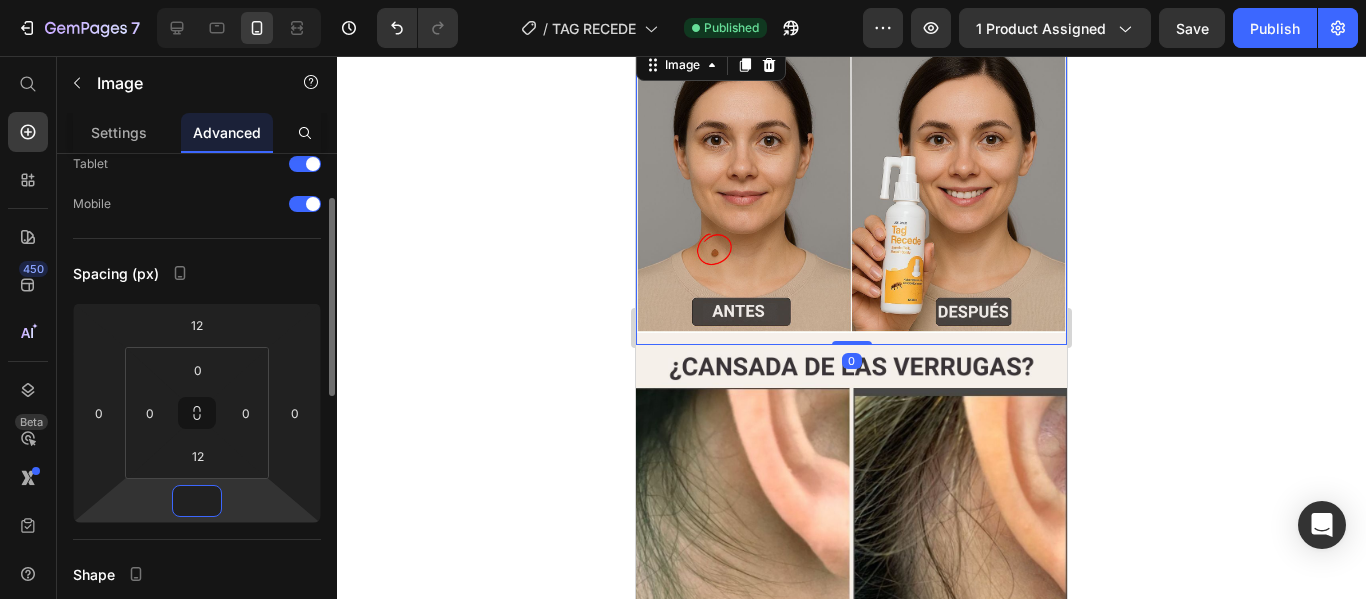 type on "4" 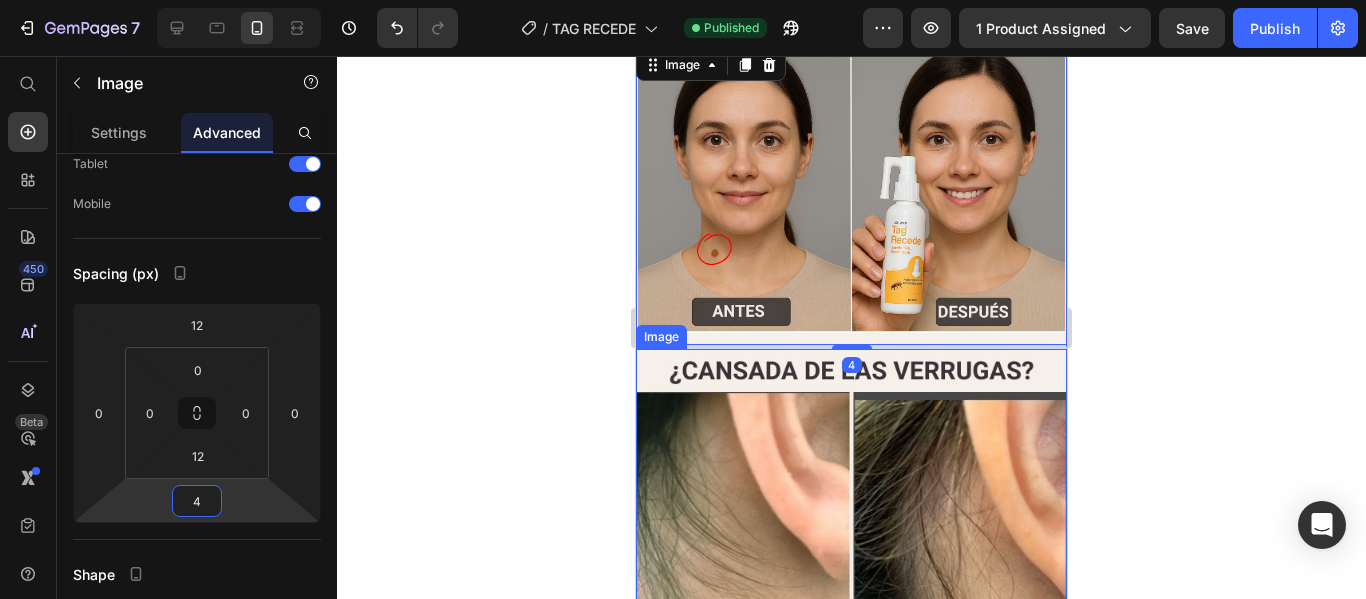 click at bounding box center [851, 732] 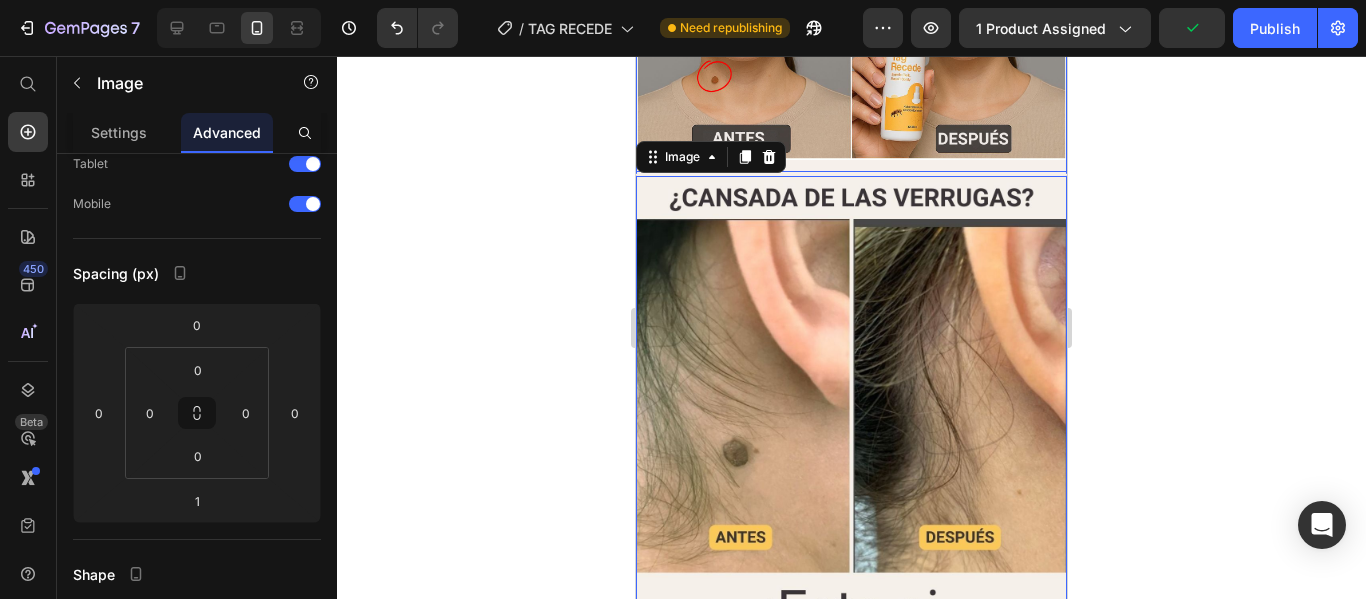 scroll, scrollTop: 2916, scrollLeft: 0, axis: vertical 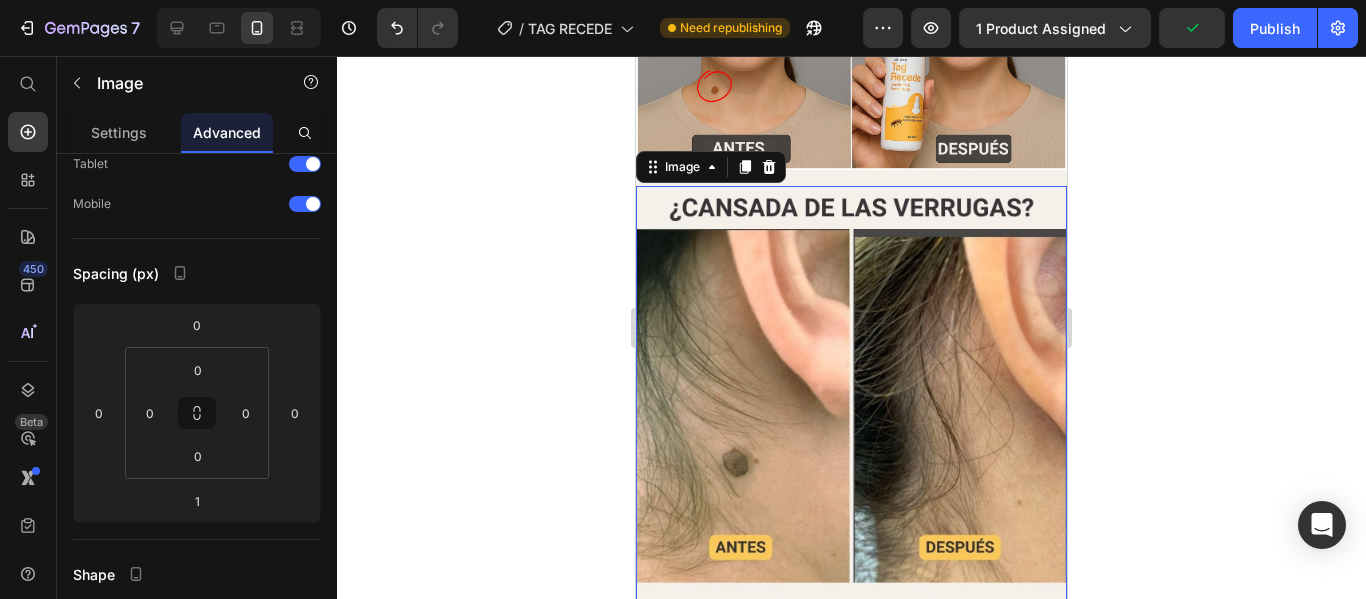 click 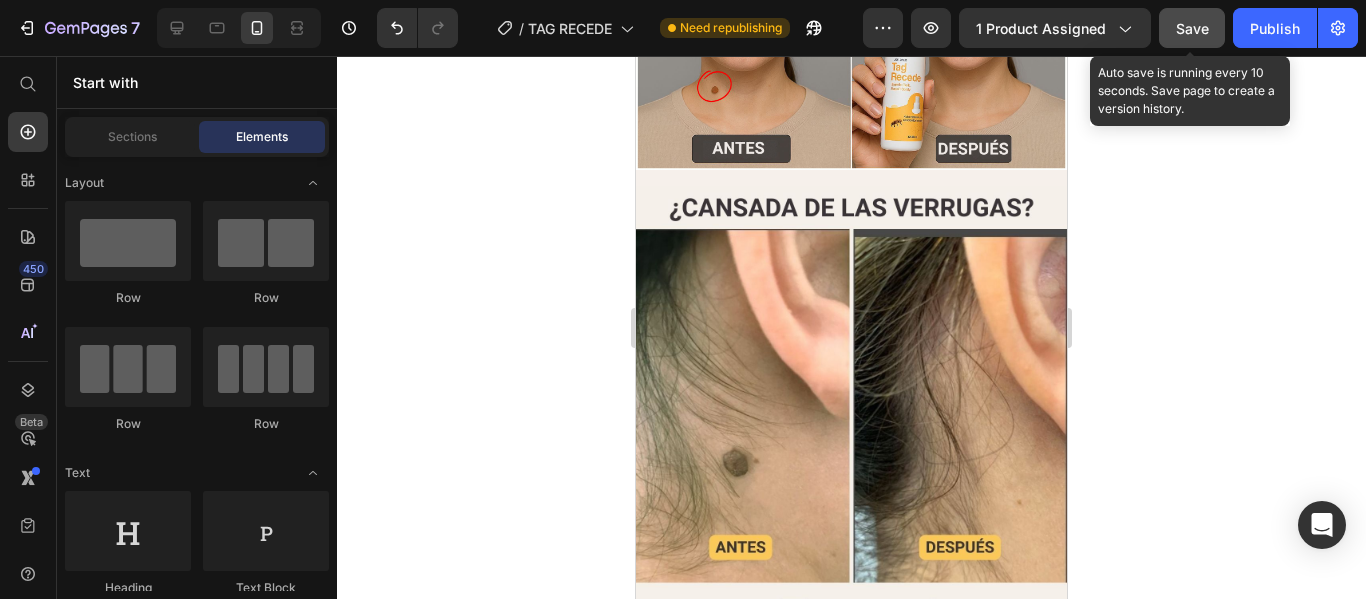 click on "Save" at bounding box center (1192, 28) 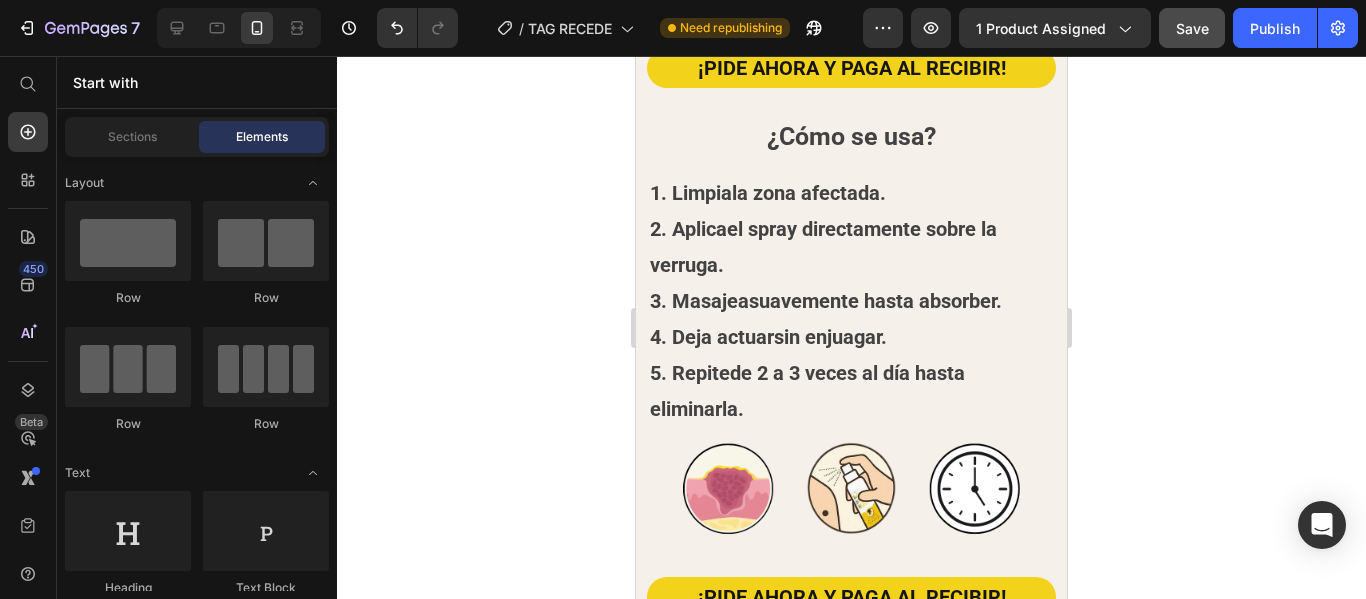 scroll, scrollTop: 6728, scrollLeft: 0, axis: vertical 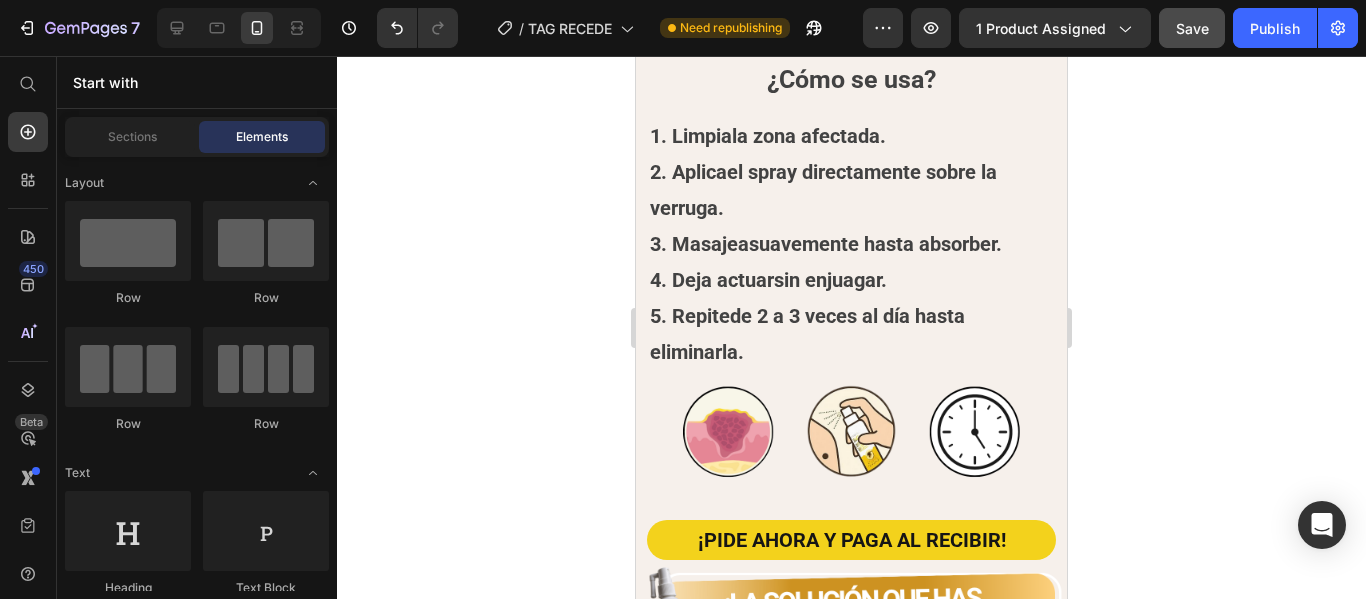 click at bounding box center (851, -291) 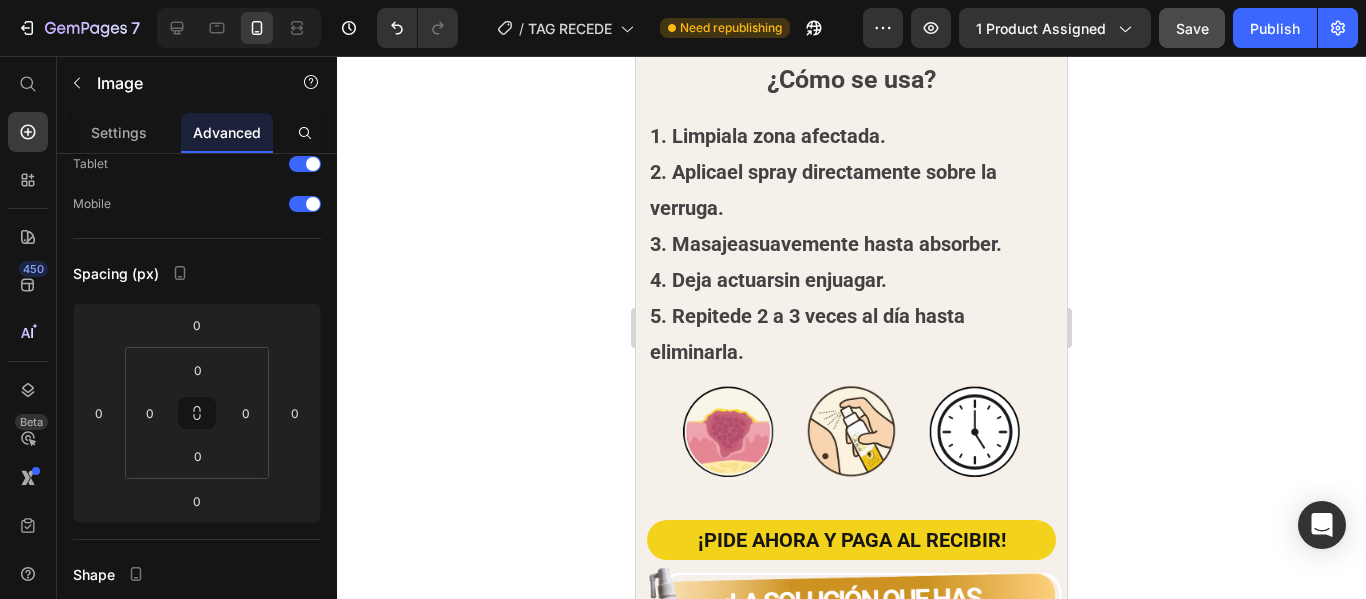 click on "Settings Advanced" at bounding box center (197, 133) 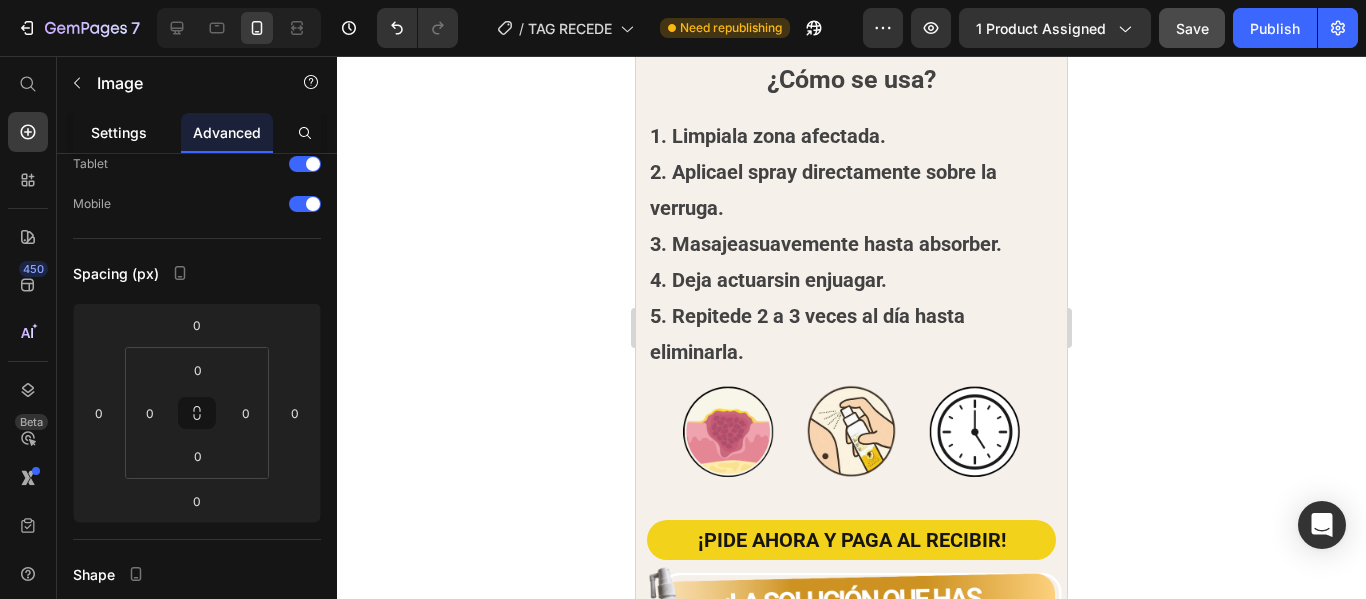 click on "Settings" at bounding box center (119, 132) 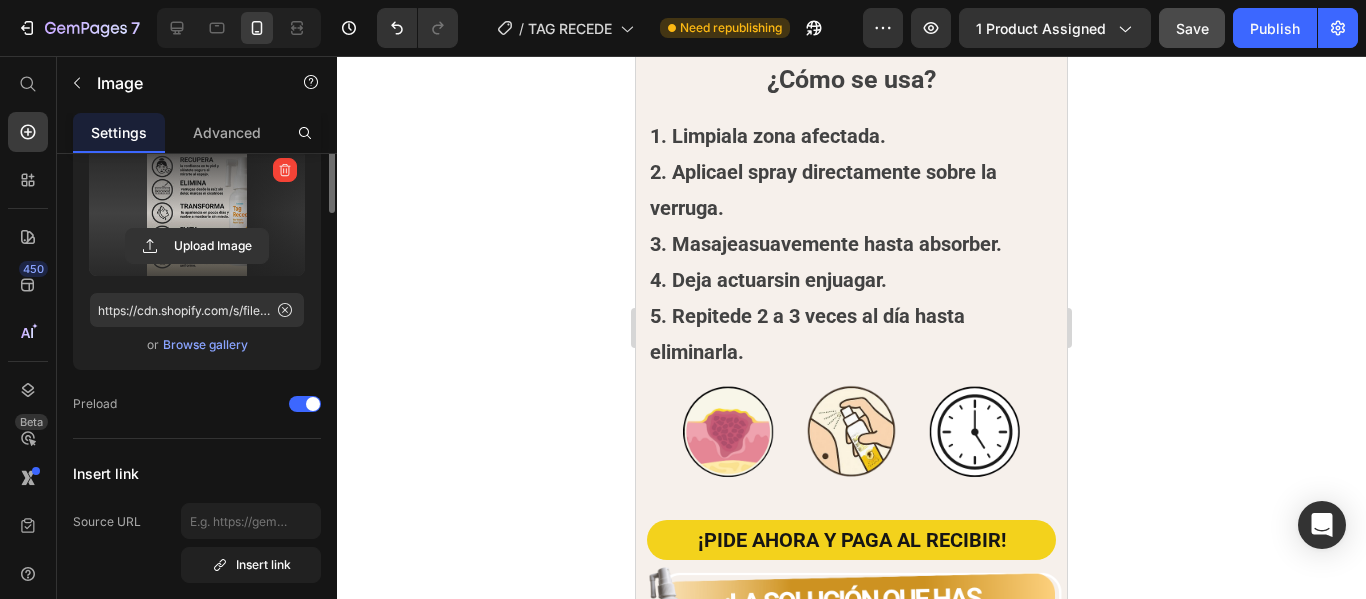 scroll, scrollTop: 0, scrollLeft: 0, axis: both 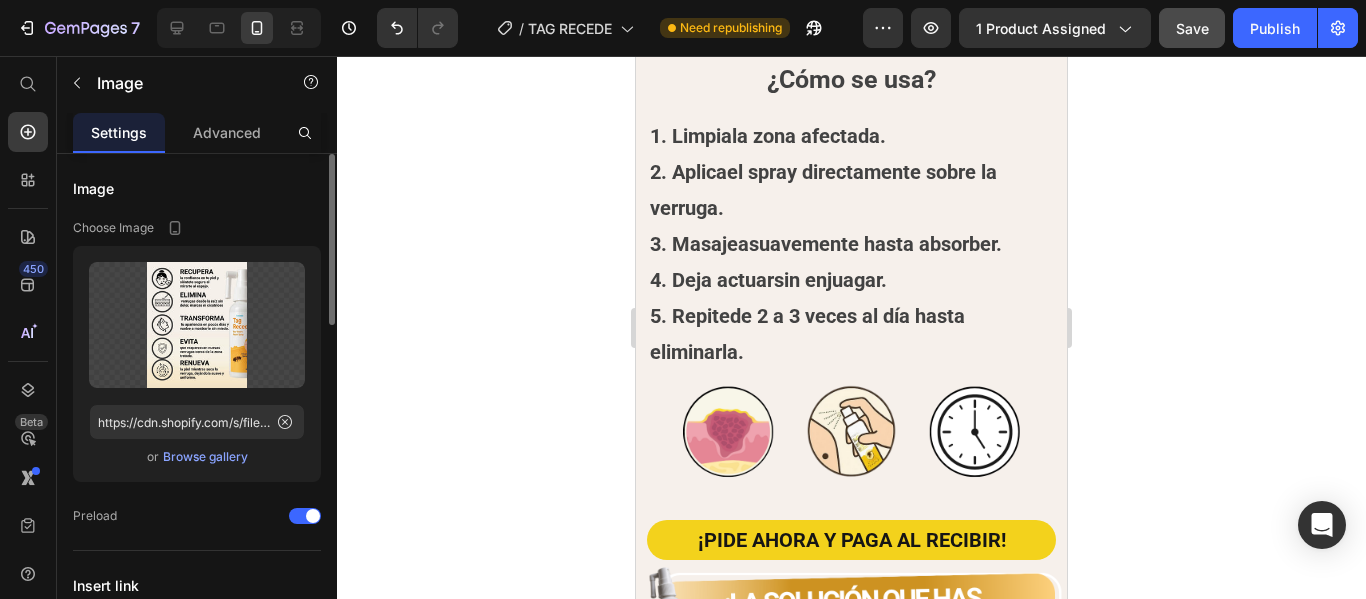 click on "Browse gallery" at bounding box center [205, 457] 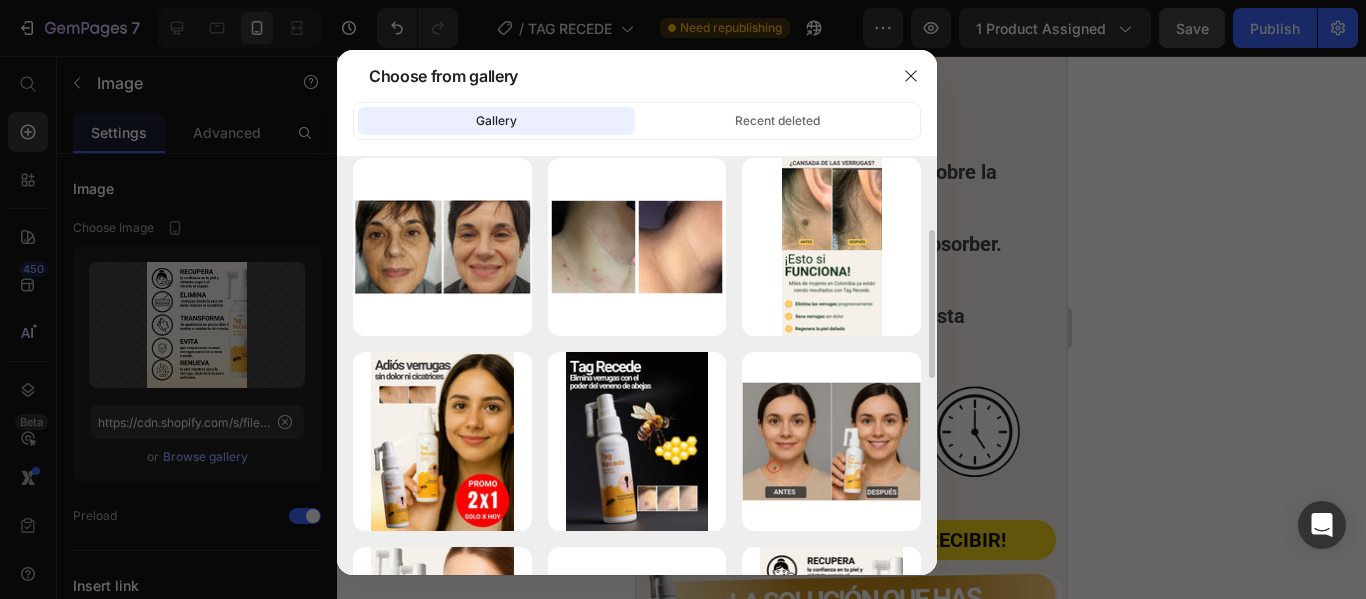scroll, scrollTop: 393, scrollLeft: 0, axis: vertical 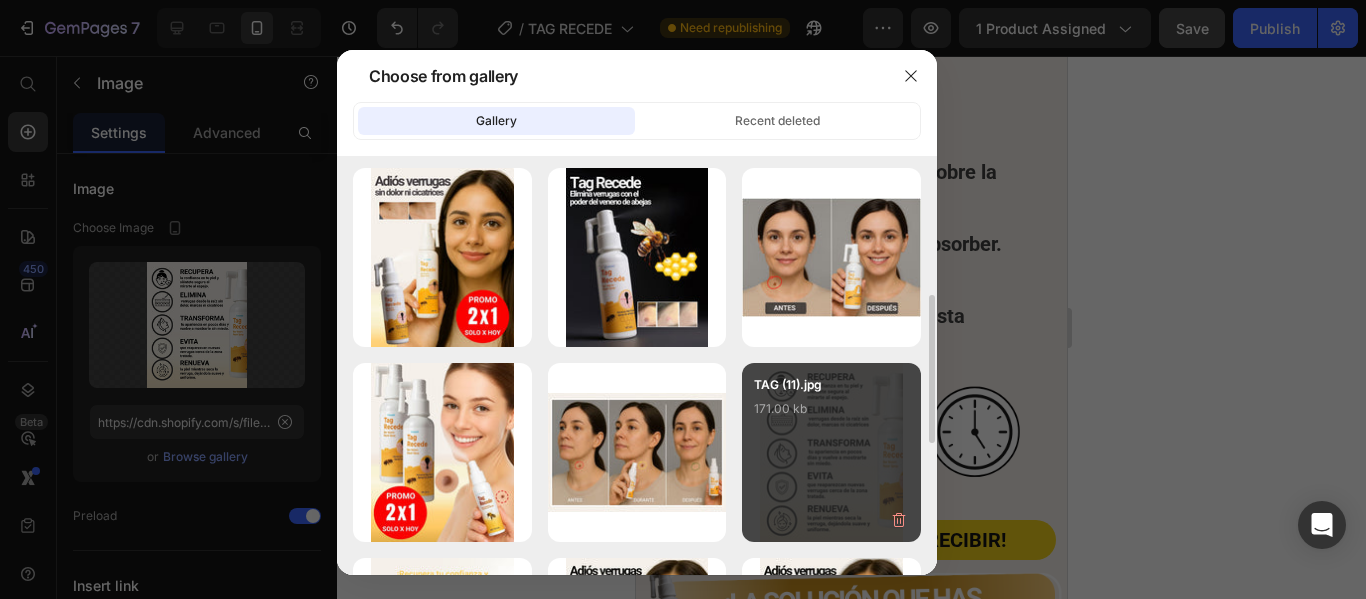 click on "TAG (11).jpg 171.00 kb" at bounding box center (831, 415) 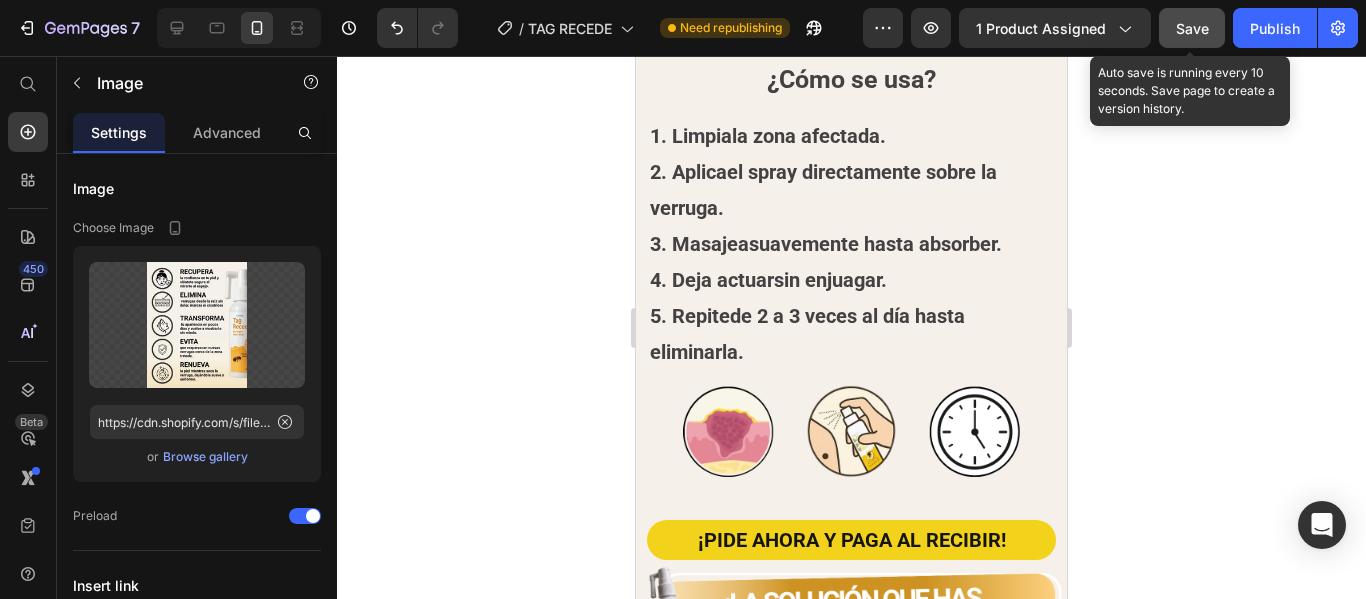 click on "Save" at bounding box center [1192, 28] 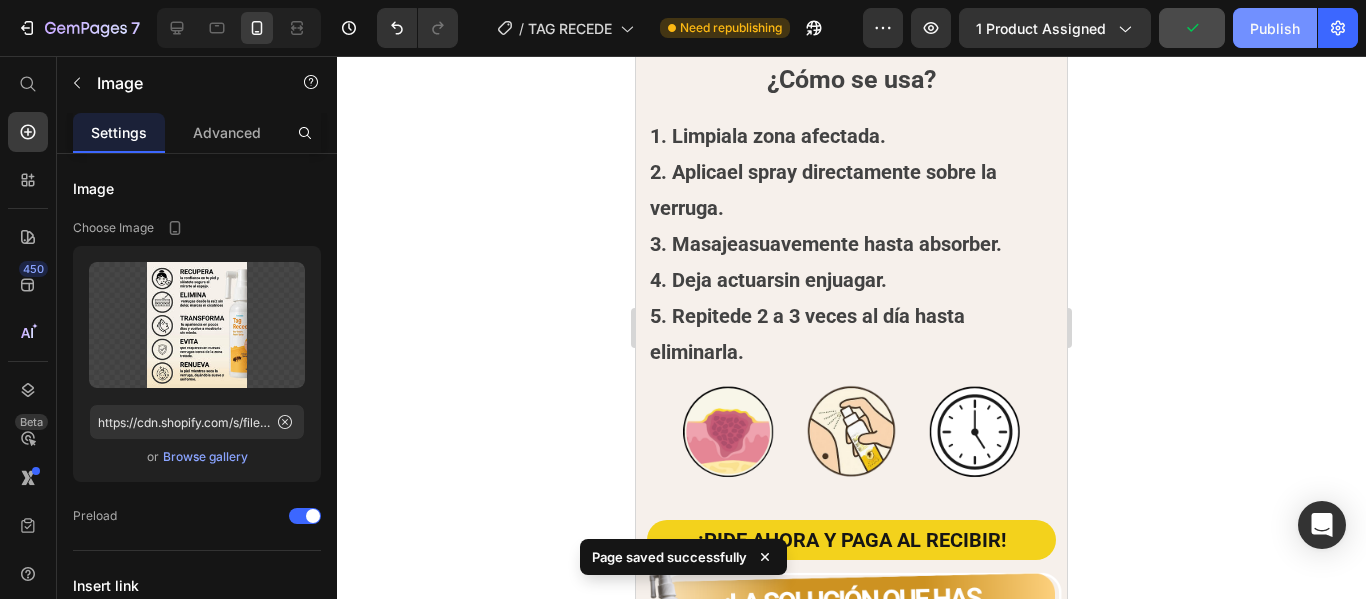 click on "Publish" 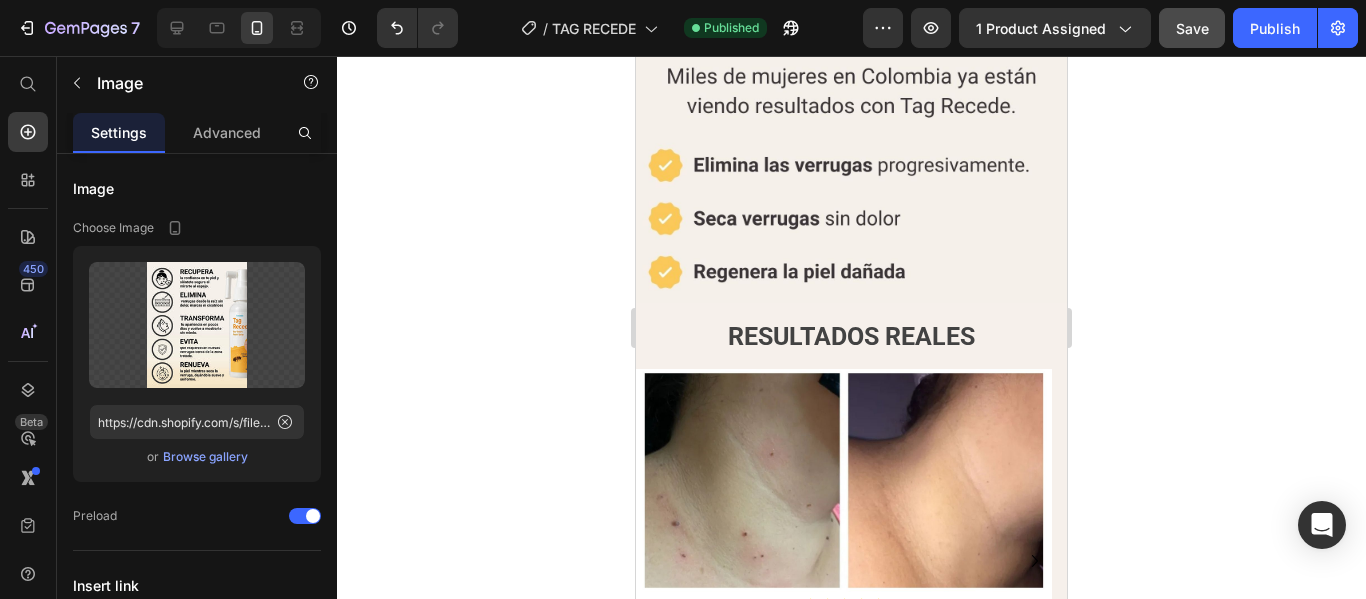 scroll, scrollTop: 3566, scrollLeft: 0, axis: vertical 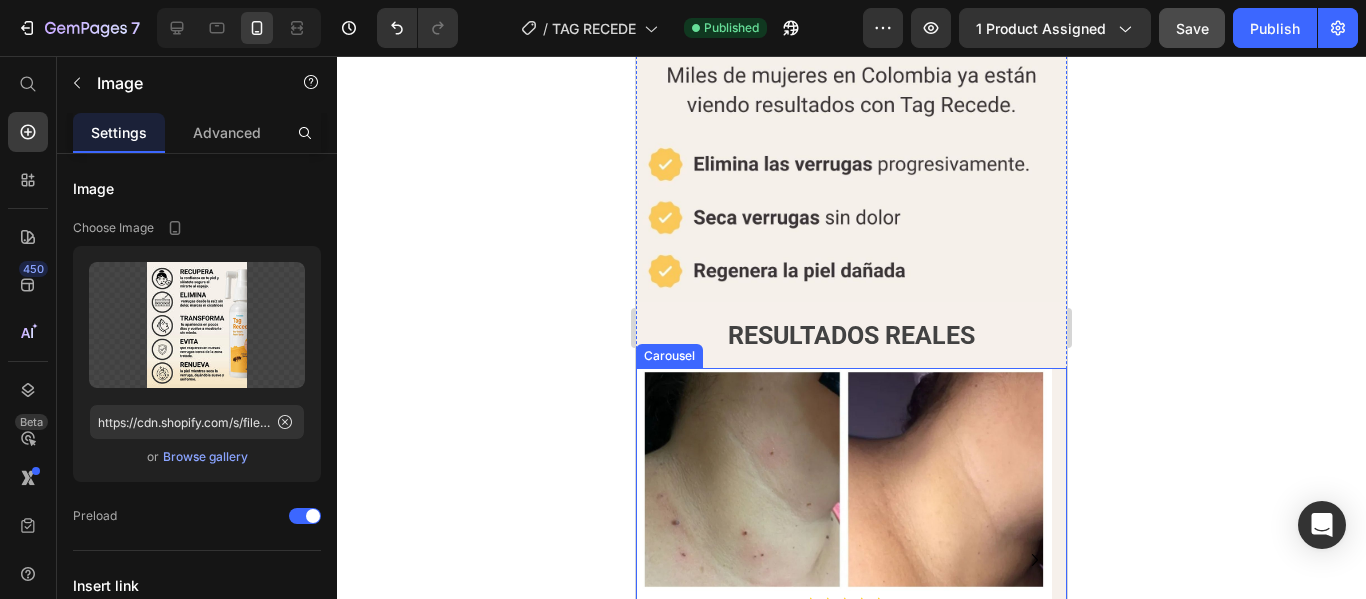 click 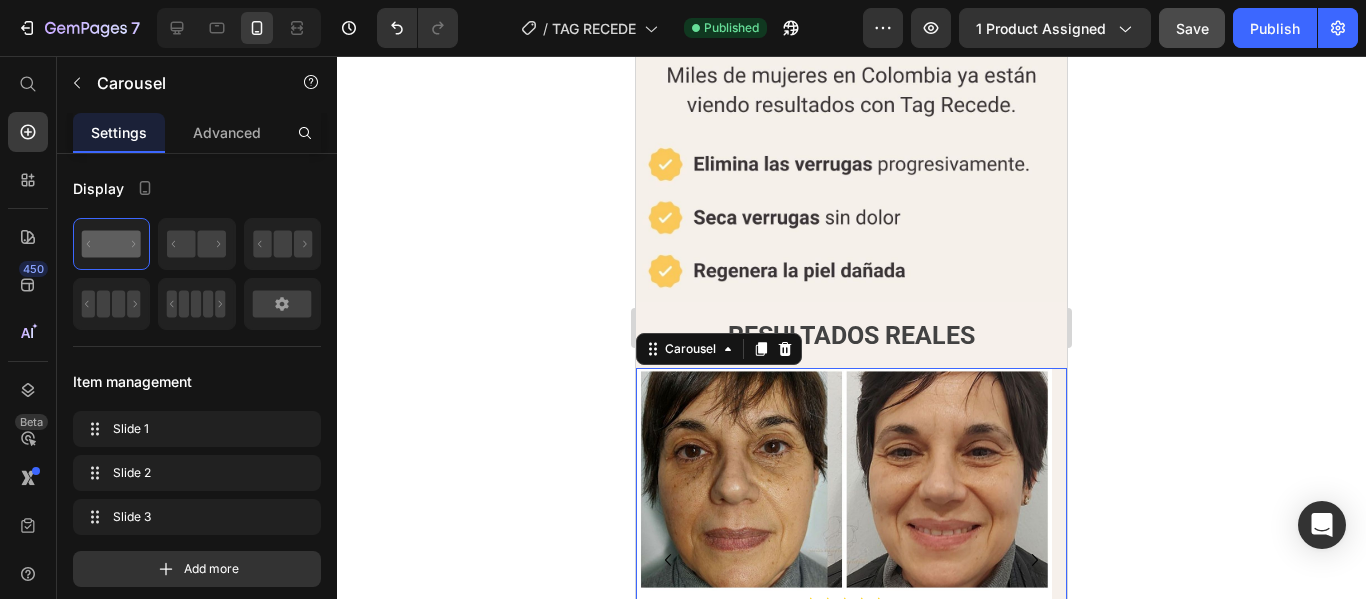 click 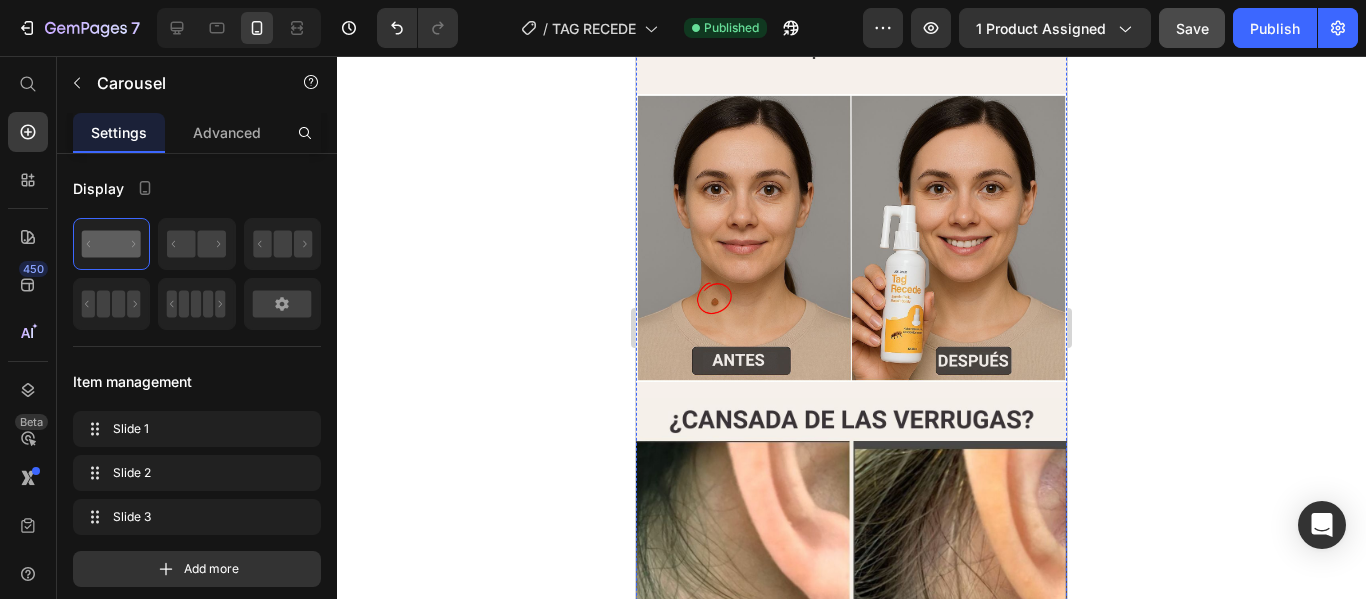scroll, scrollTop: 2706, scrollLeft: 0, axis: vertical 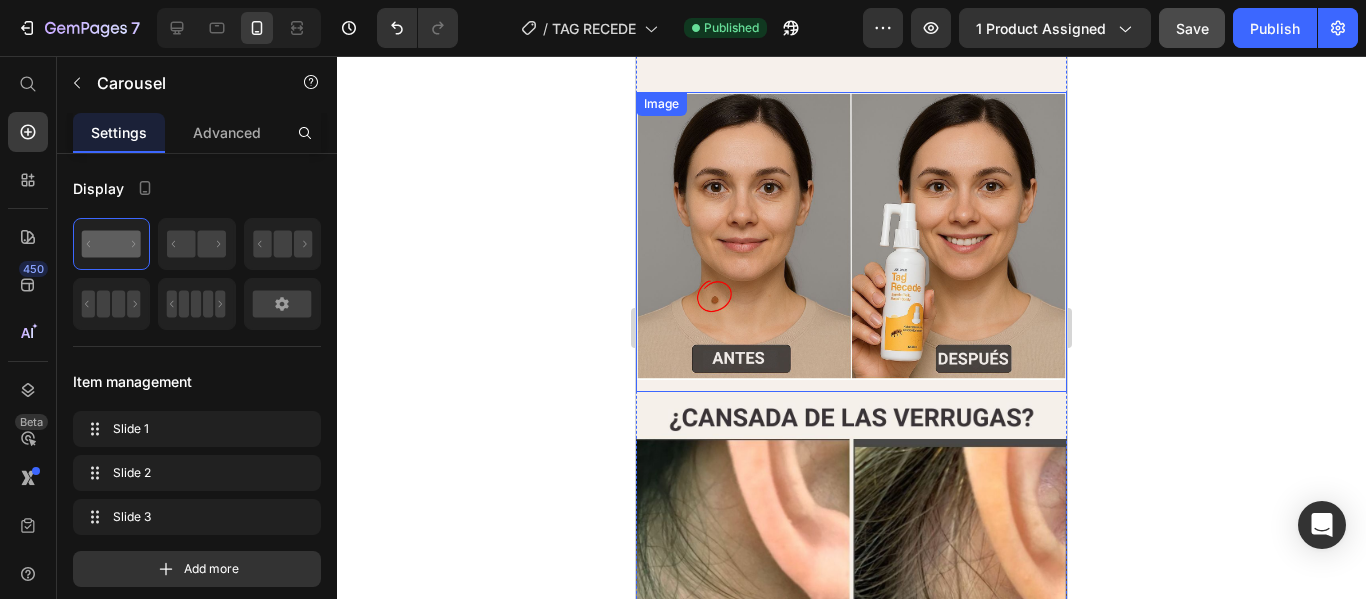 click at bounding box center [851, 241] 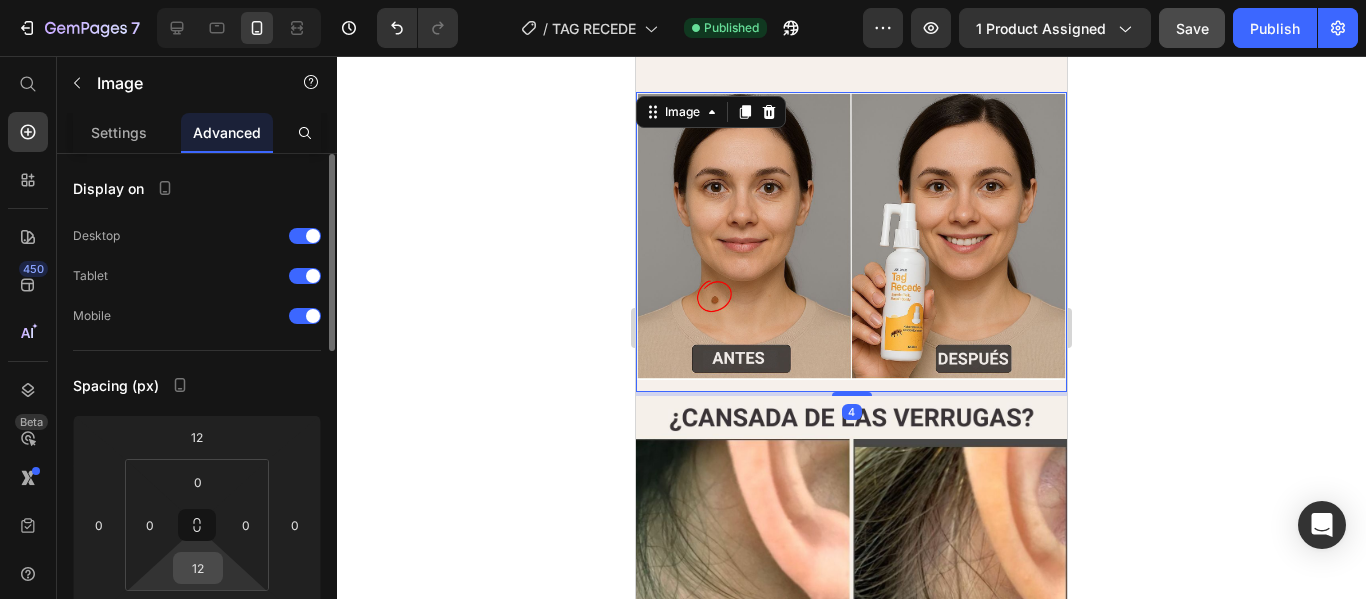 click on "12" at bounding box center (198, 568) 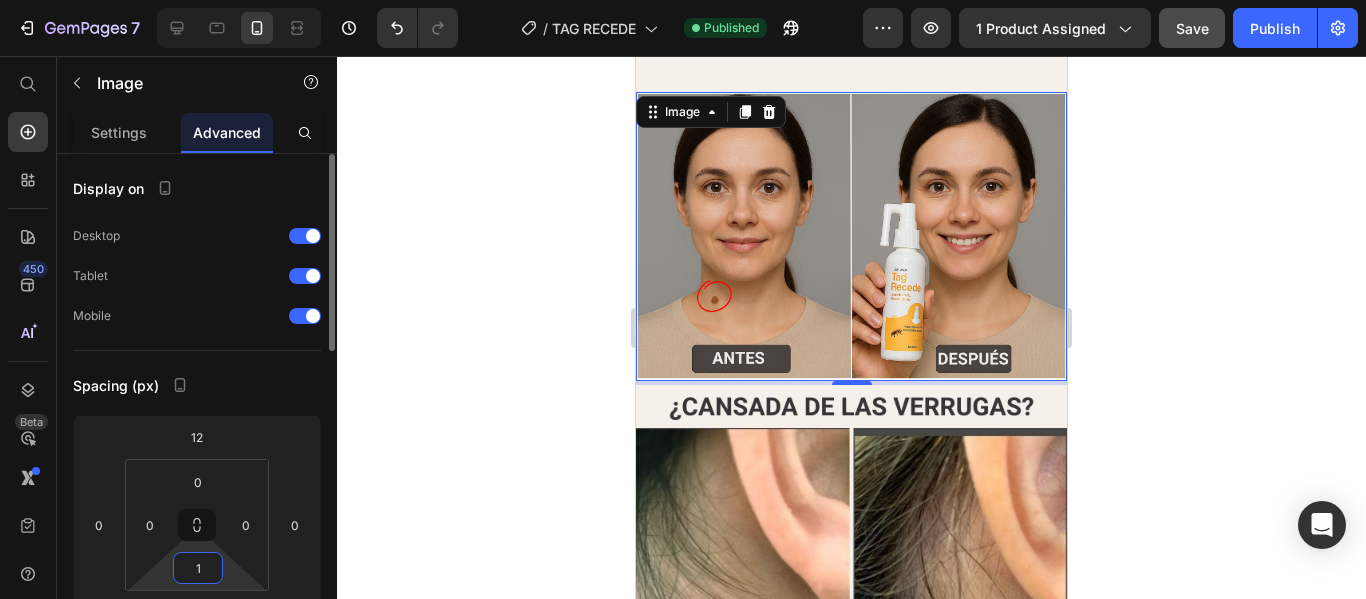 type on "16" 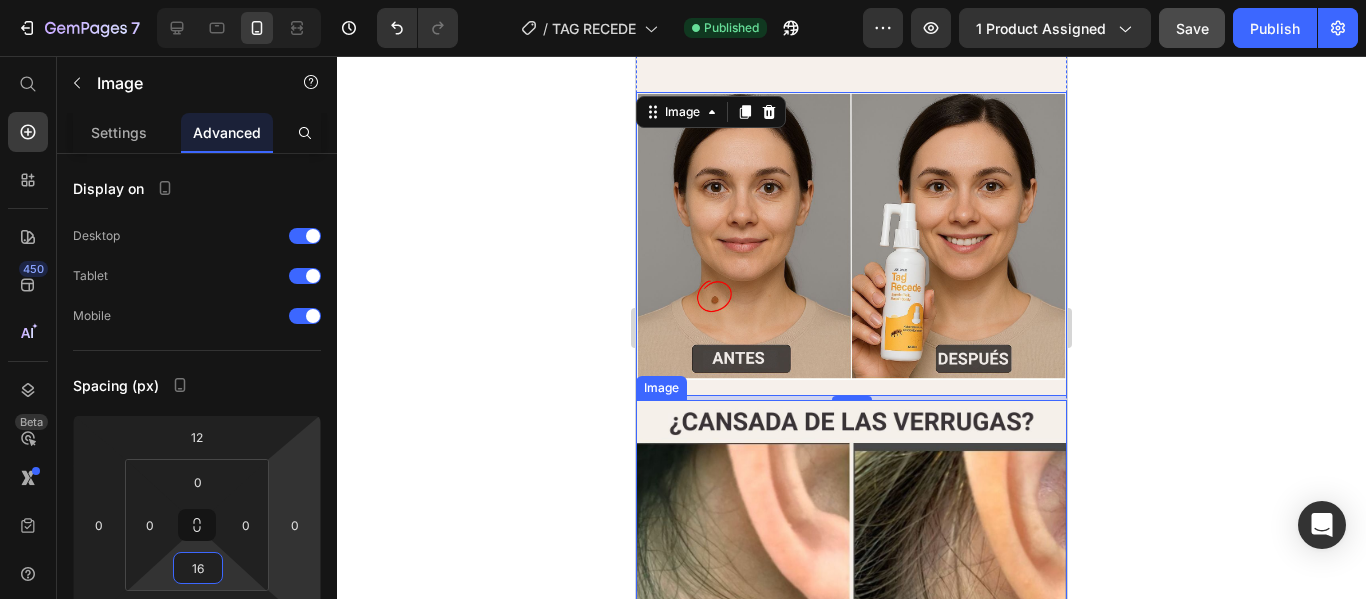 click at bounding box center (851, 783) 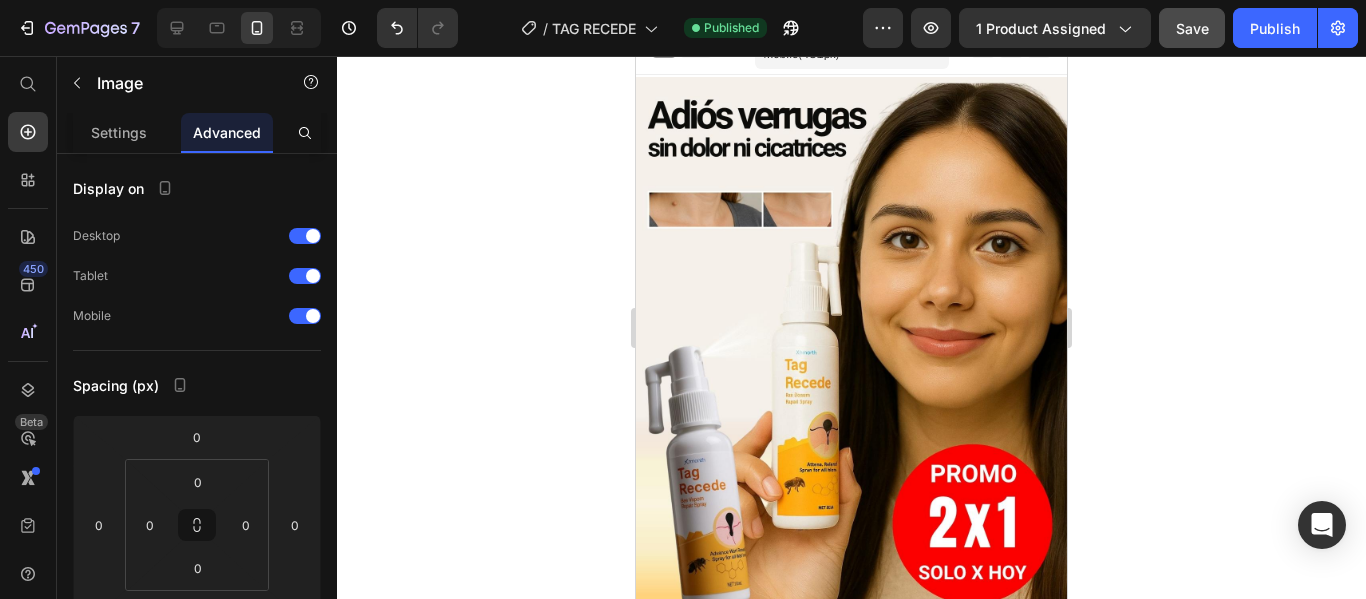 scroll, scrollTop: 0, scrollLeft: 0, axis: both 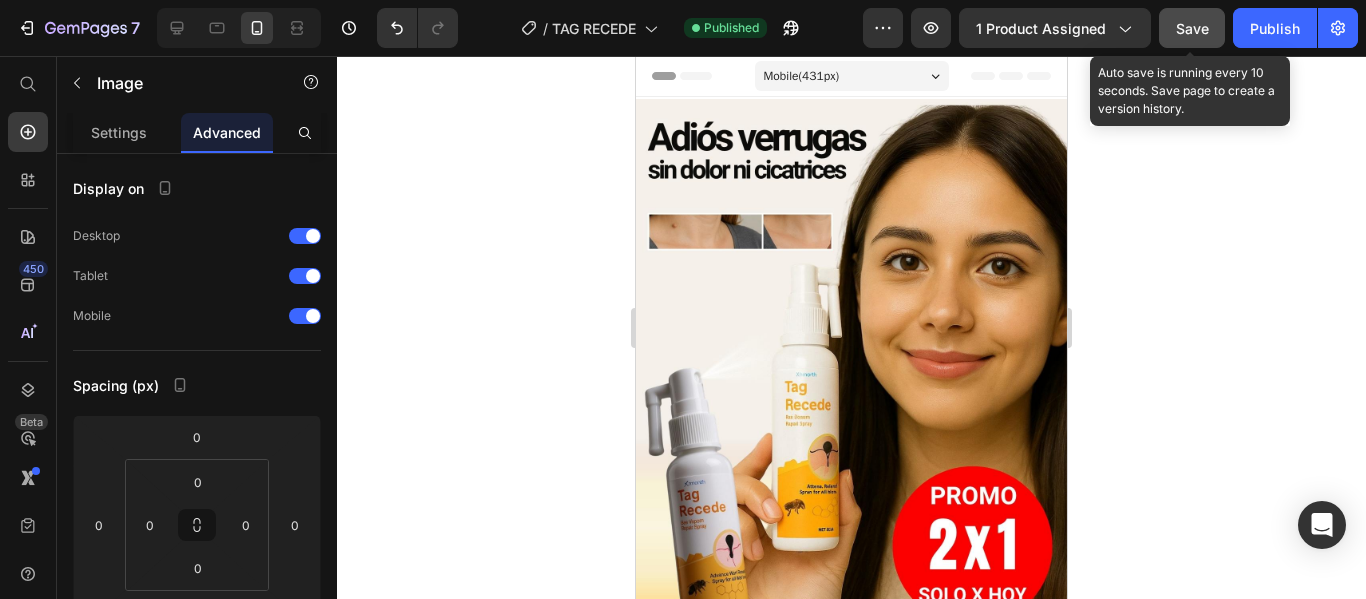 click on "Save" 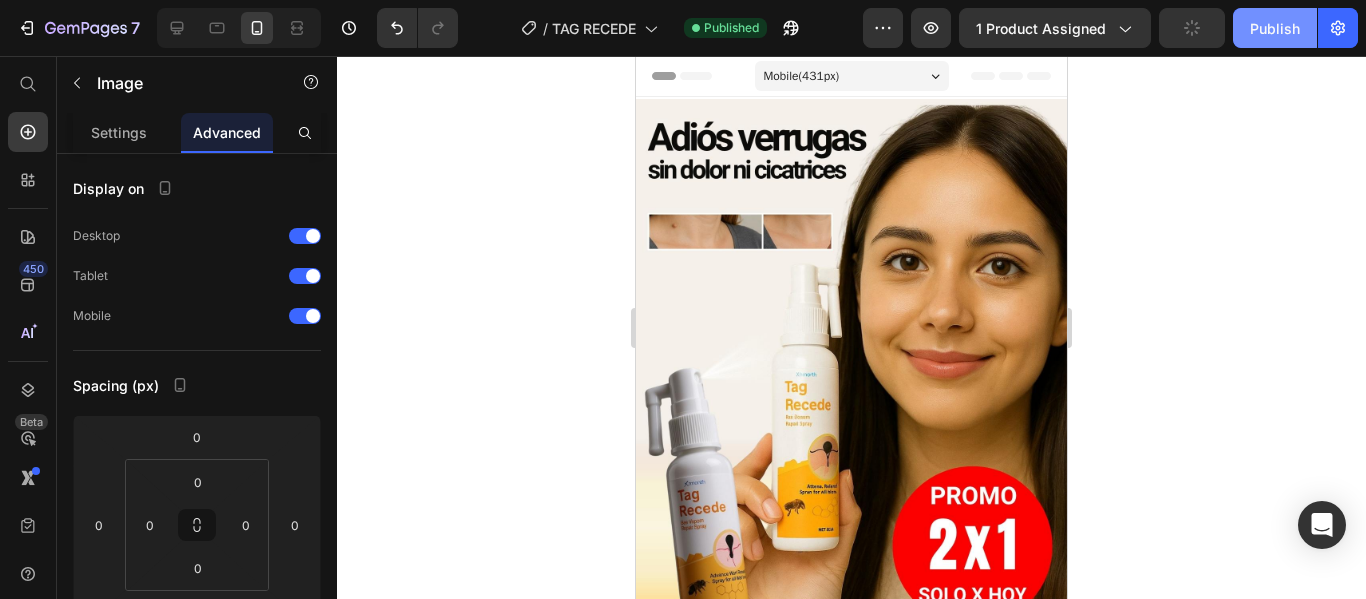 click on "Publish" 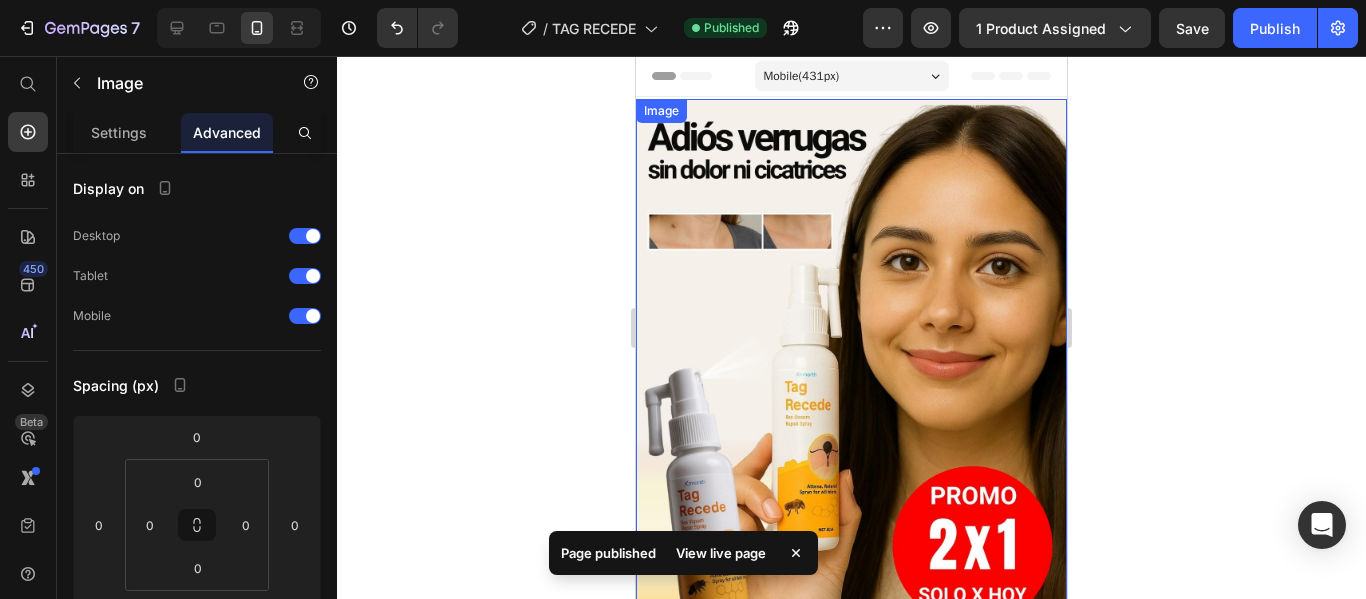 click at bounding box center (851, 368) 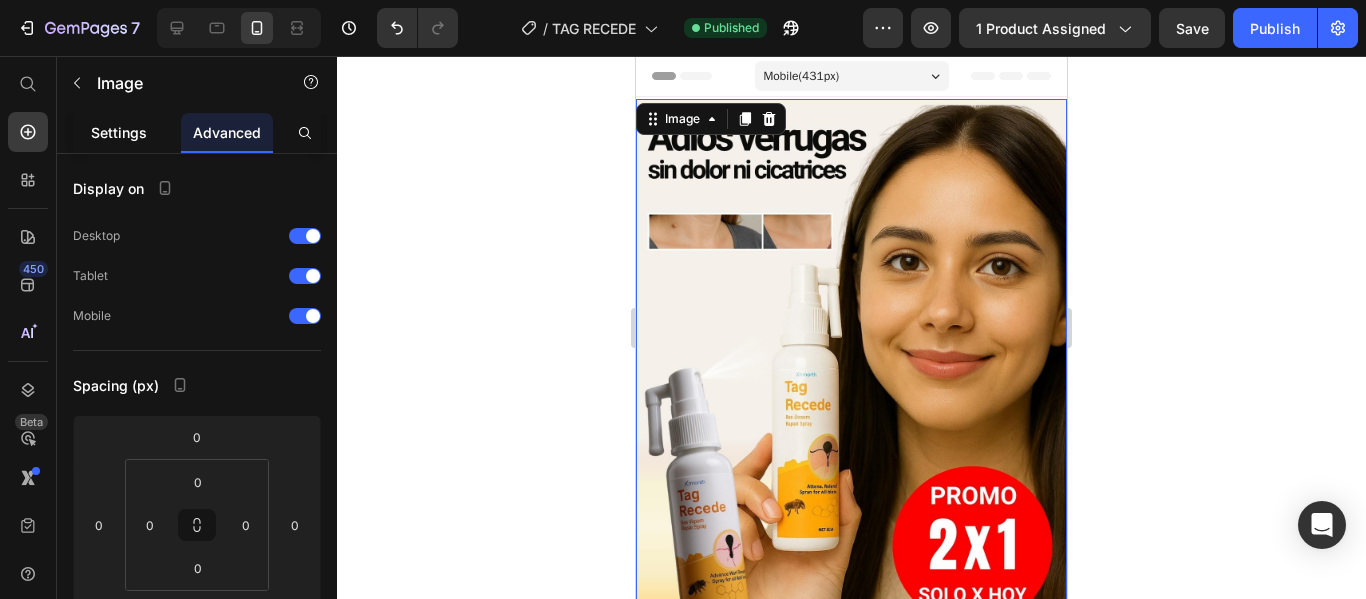 click on "Settings" at bounding box center (119, 132) 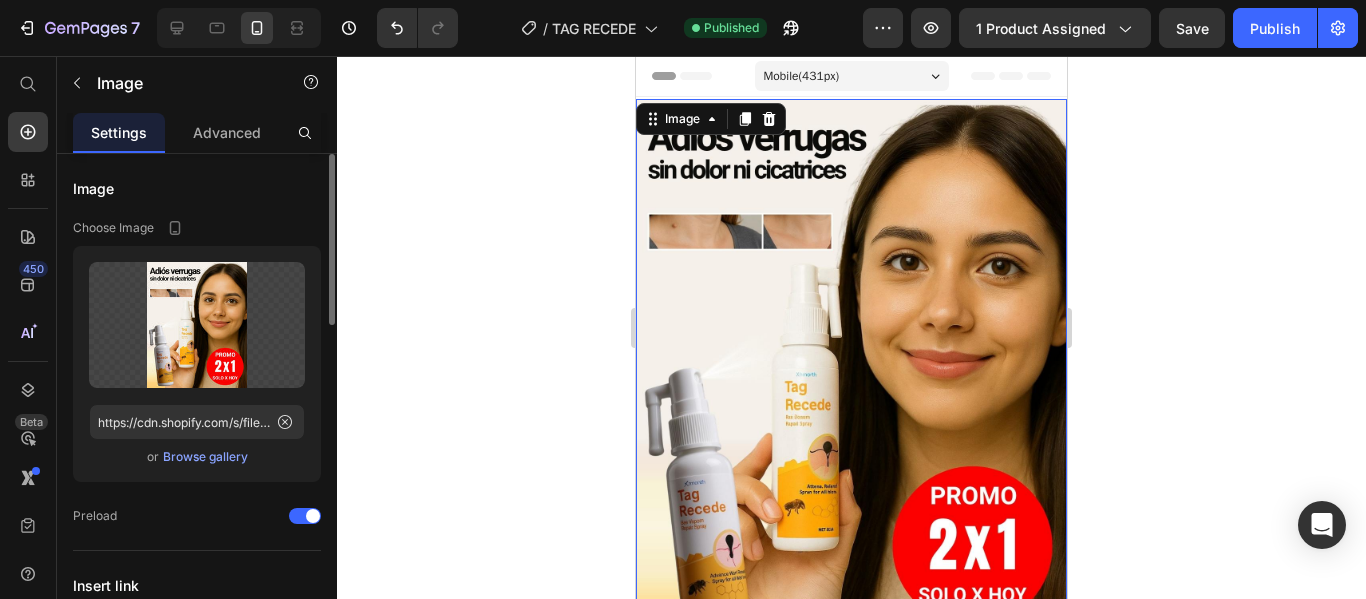 click on "Browse gallery" at bounding box center [205, 457] 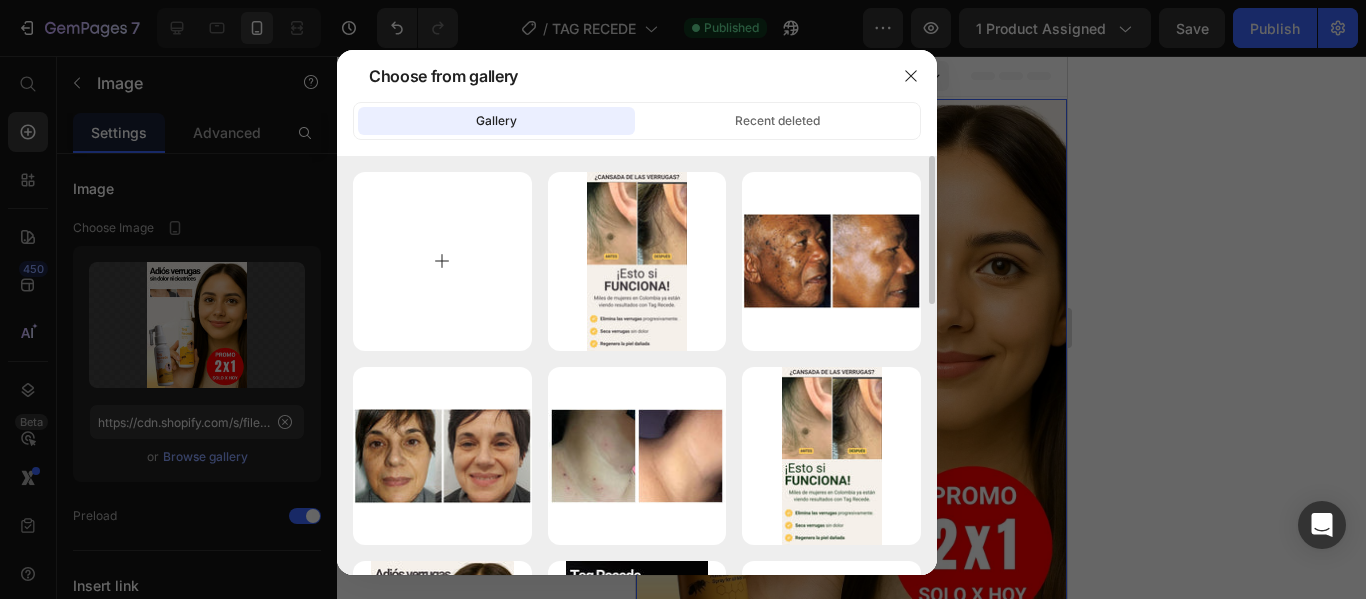 click at bounding box center [442, 261] 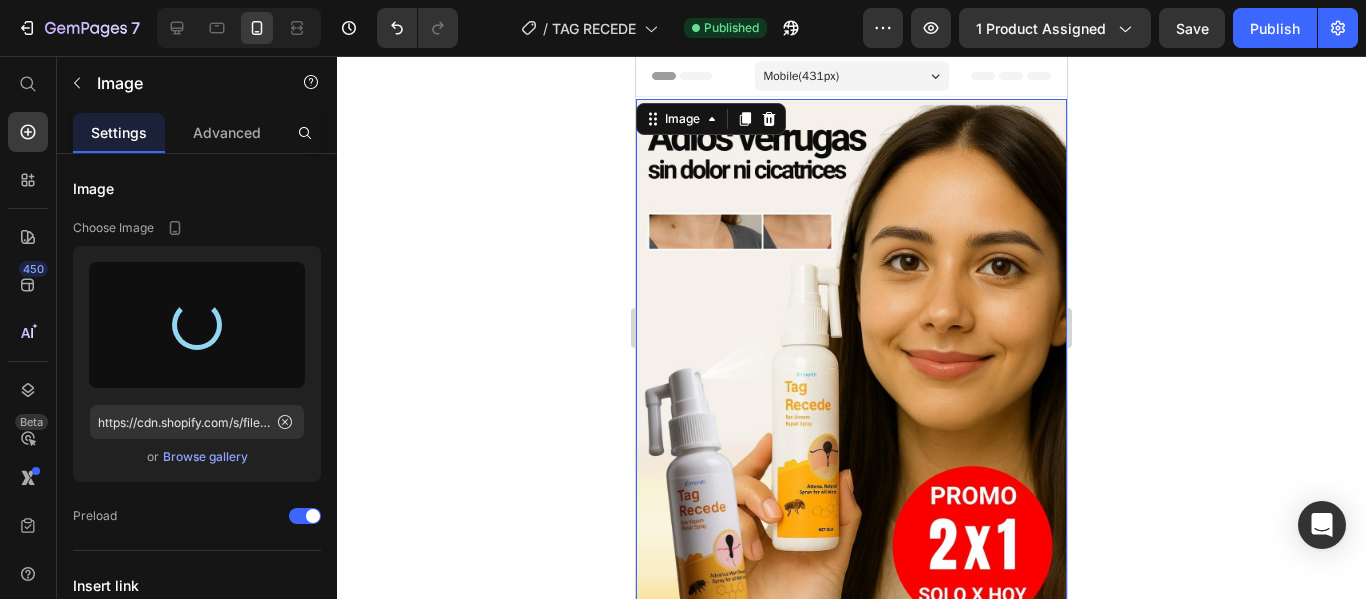type on "https://cdn.shopify.com/s/files/1/0671/9176/7235/files/gempages_549080474304119885-61a6f450-f41c-441a-97ab-12d0007edaa3.jpg" 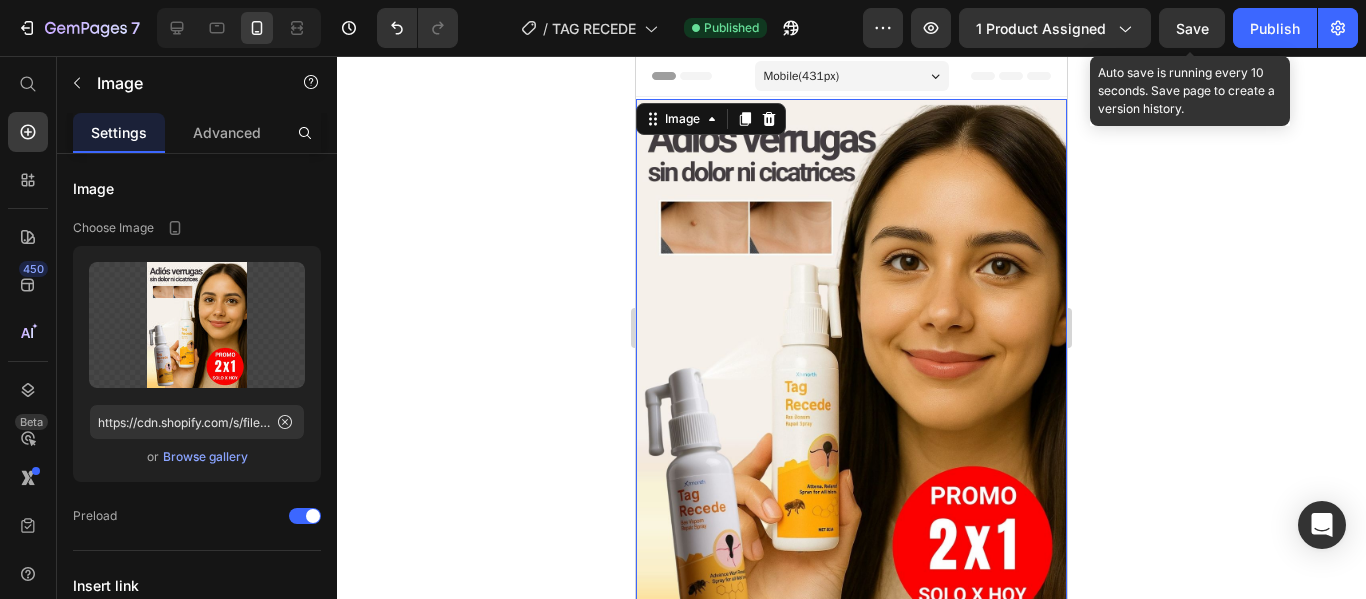 click on "Save" 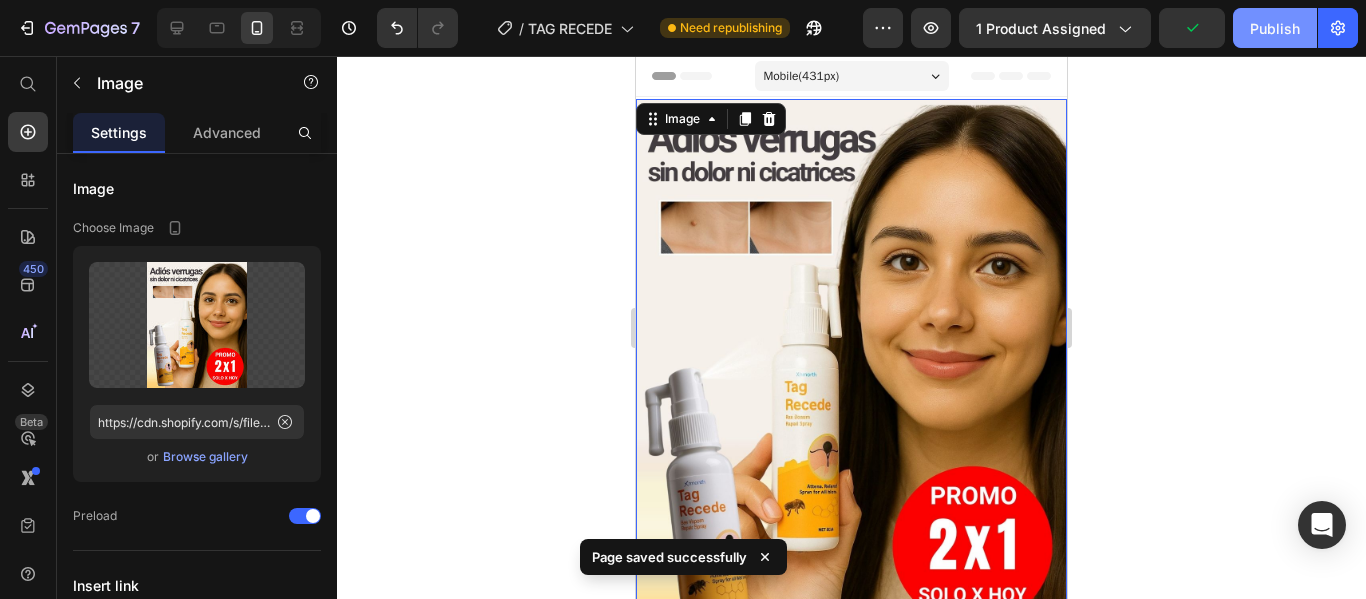 click on "Publish" 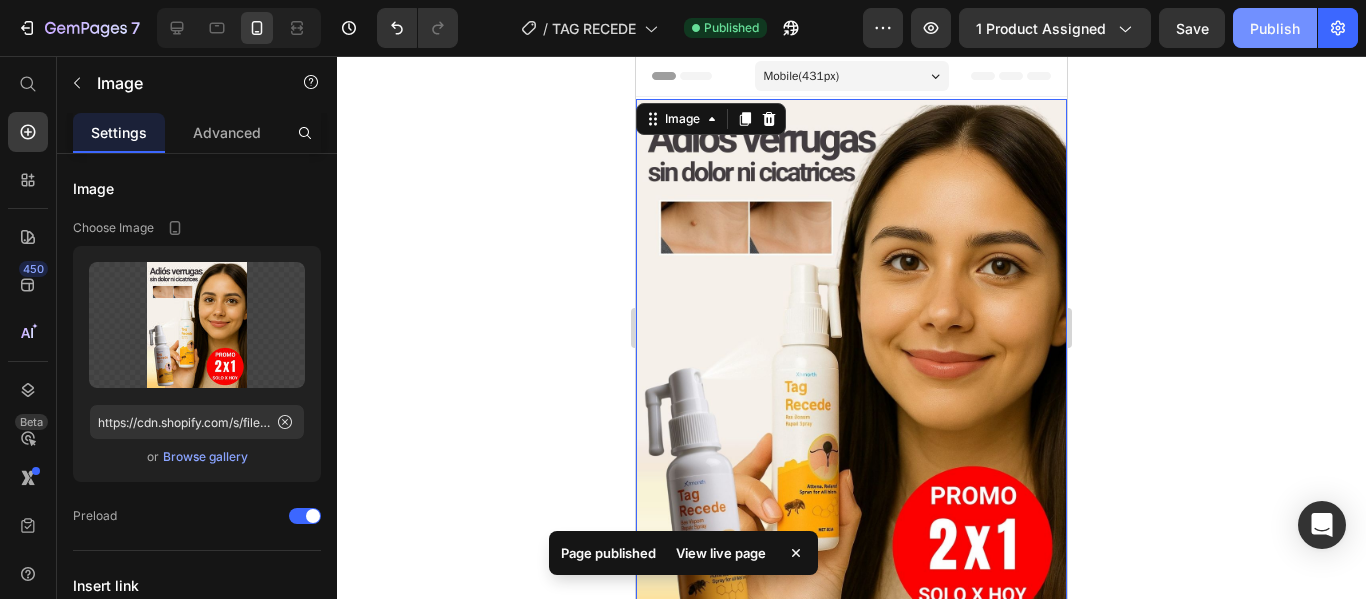 click on "Publish" at bounding box center [1275, 28] 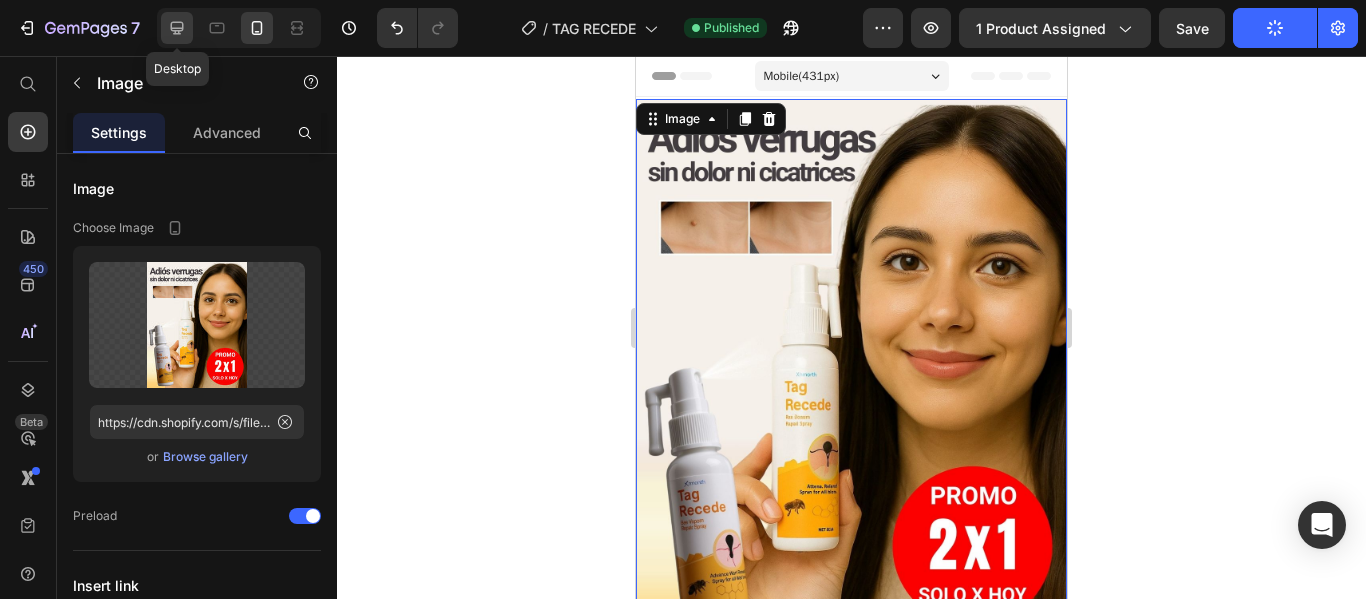 click 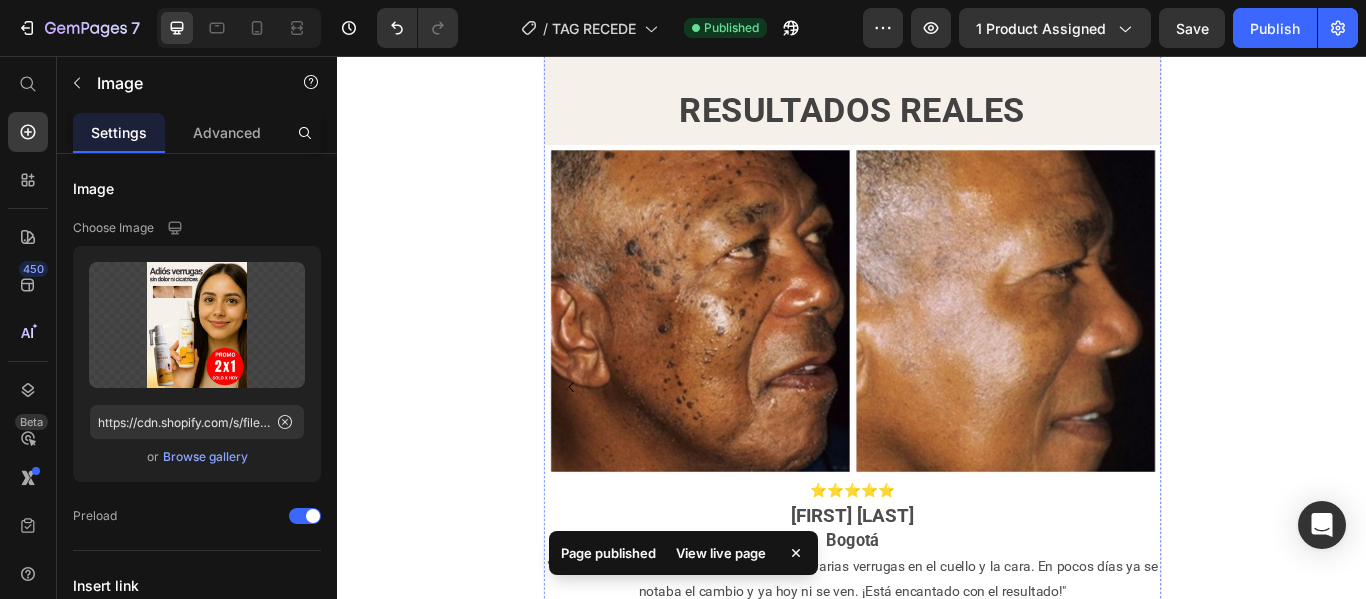 scroll, scrollTop: 5513, scrollLeft: 0, axis: vertical 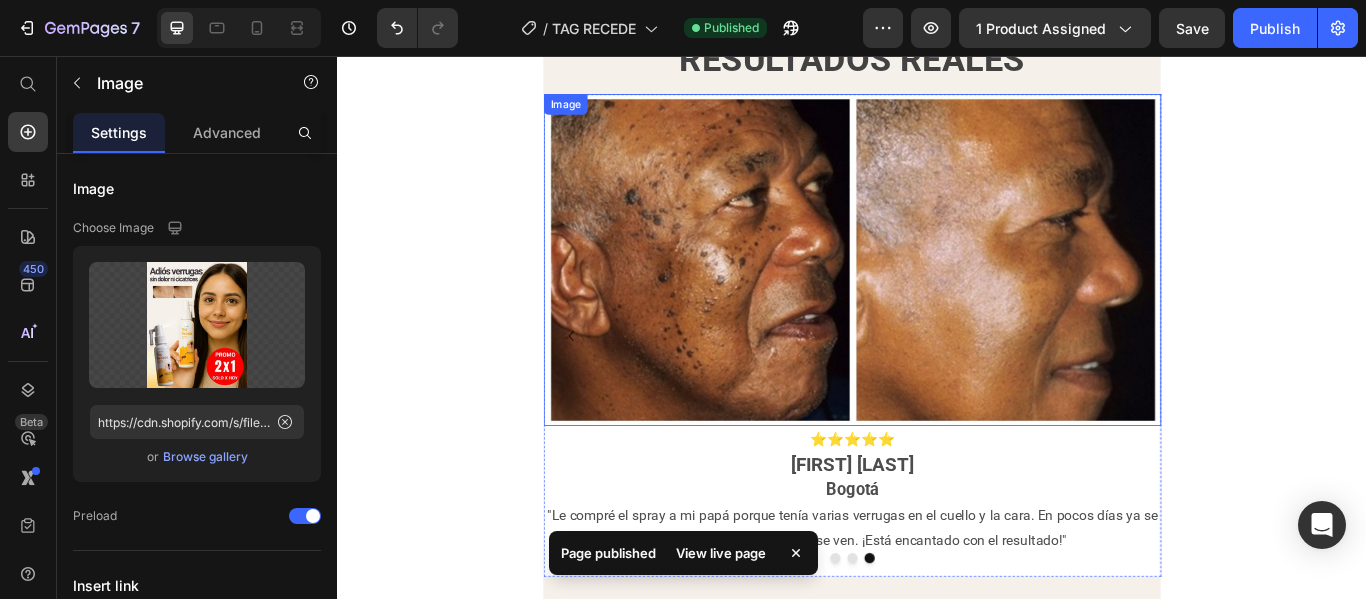 click at bounding box center (937, 293) 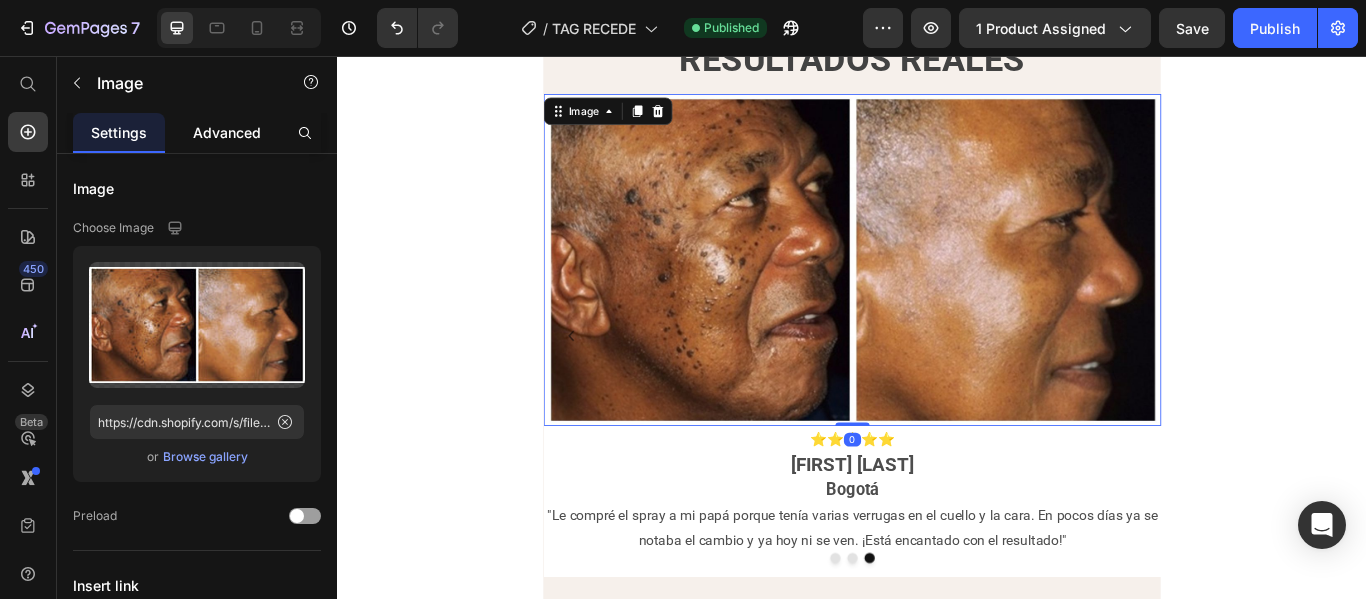 click on "Advanced" at bounding box center [227, 132] 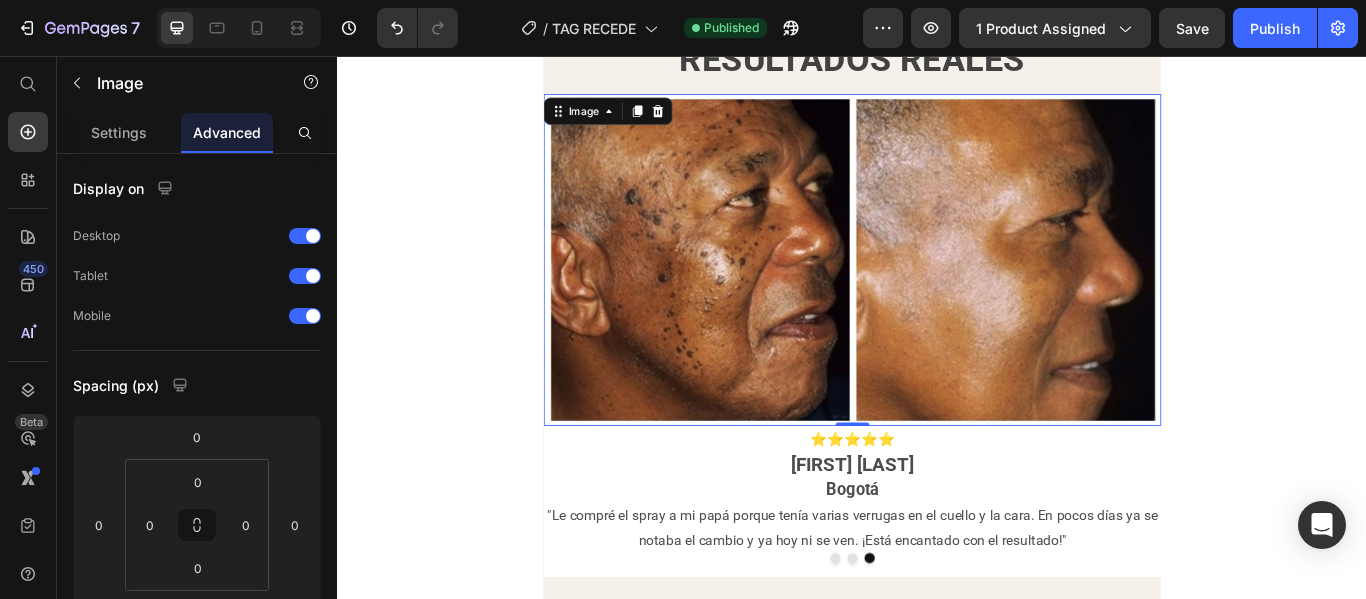click at bounding box center (937, 293) 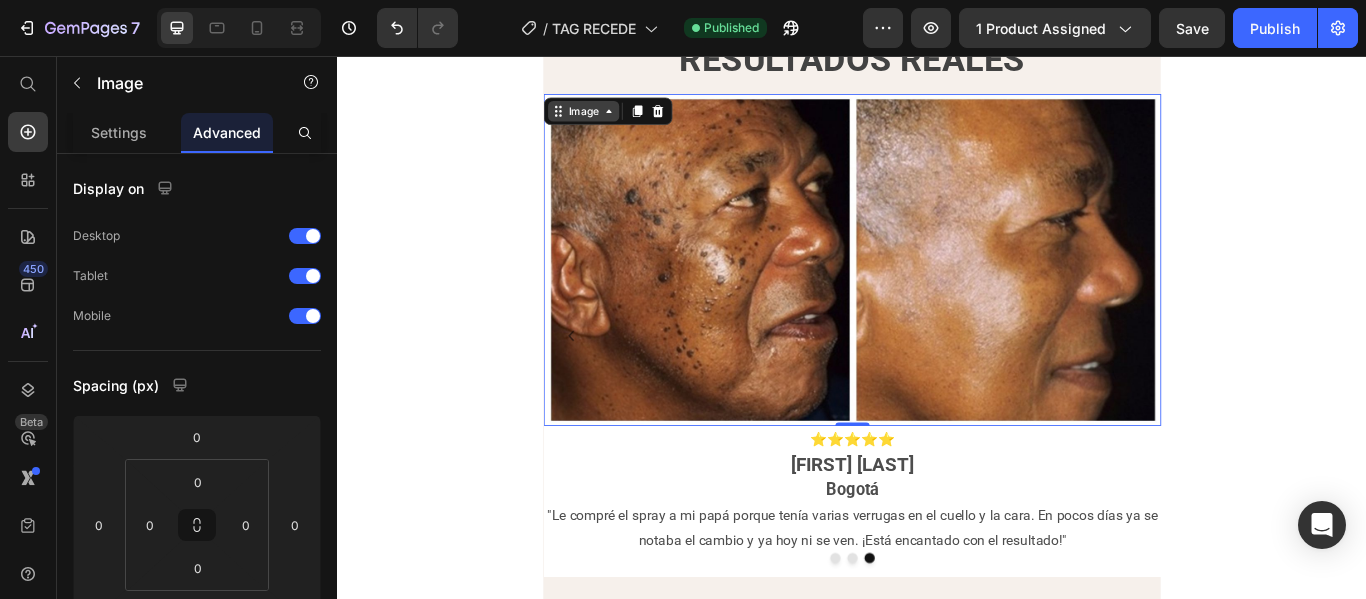 click on "Image" at bounding box center [623, 120] 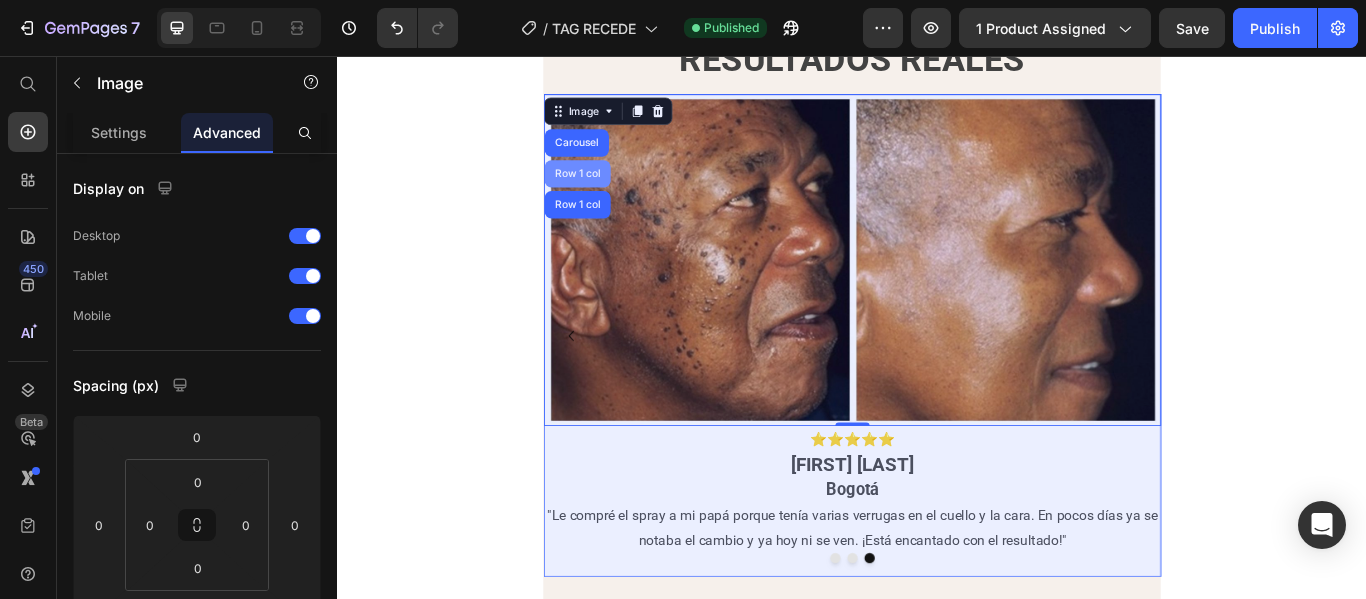 click on "Carousel" at bounding box center (615, 157) 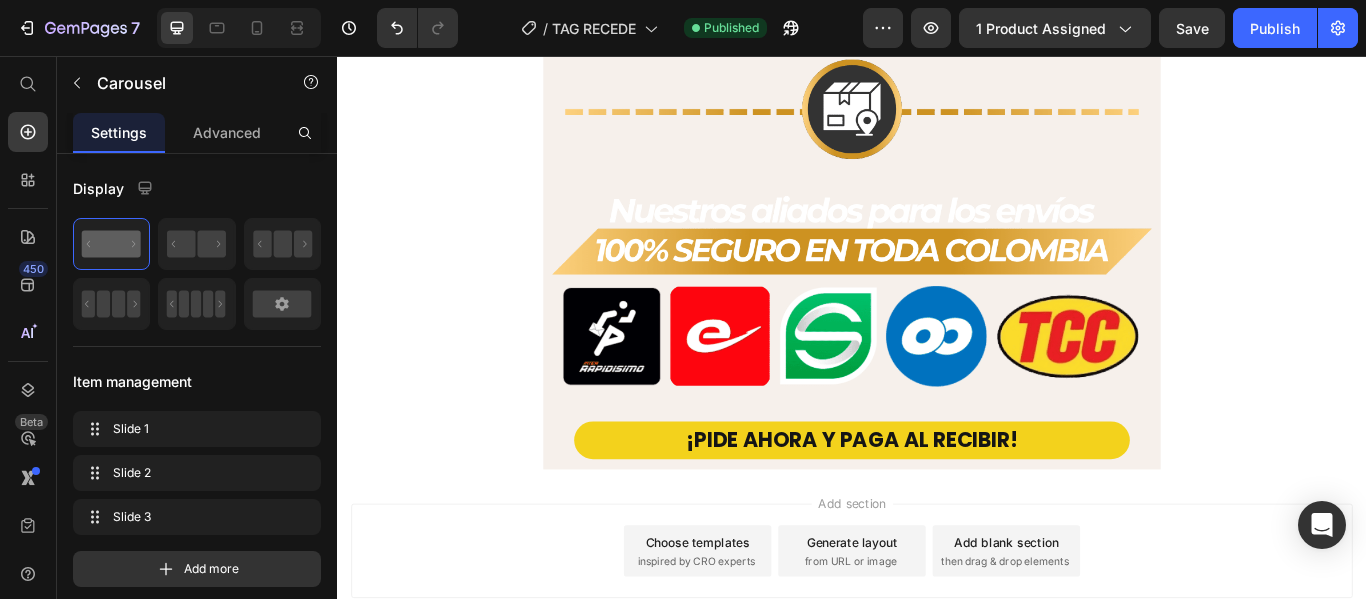 scroll, scrollTop: 14825, scrollLeft: 0, axis: vertical 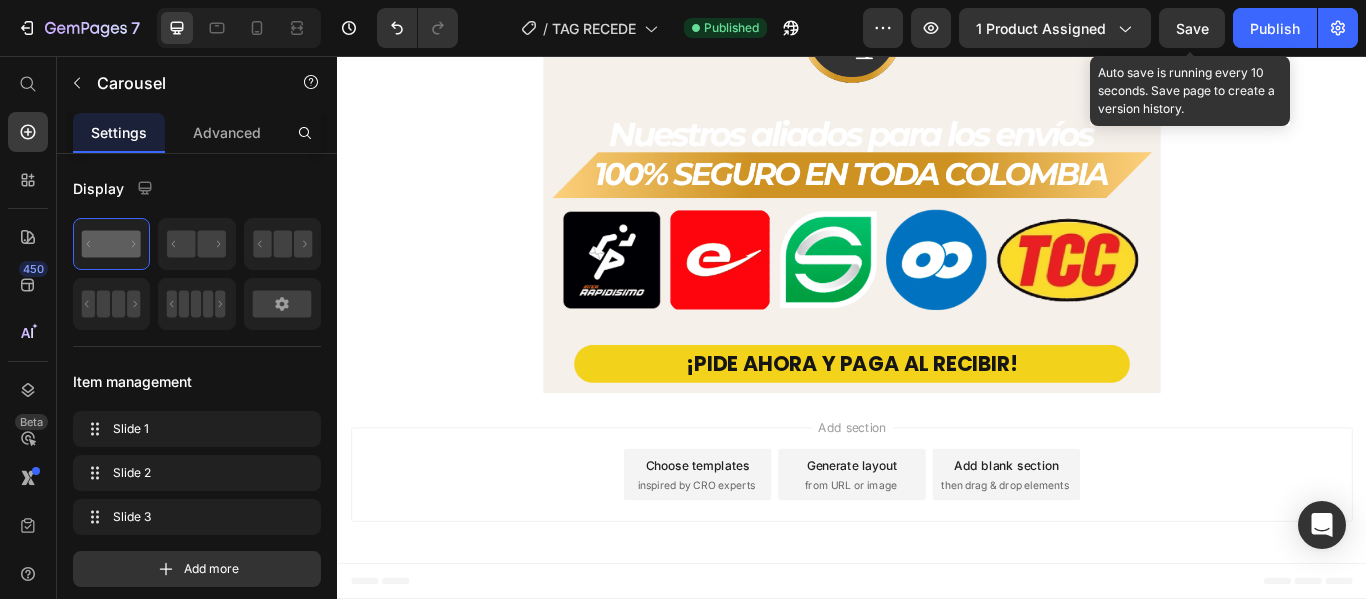 click on "Save" at bounding box center [1192, 28] 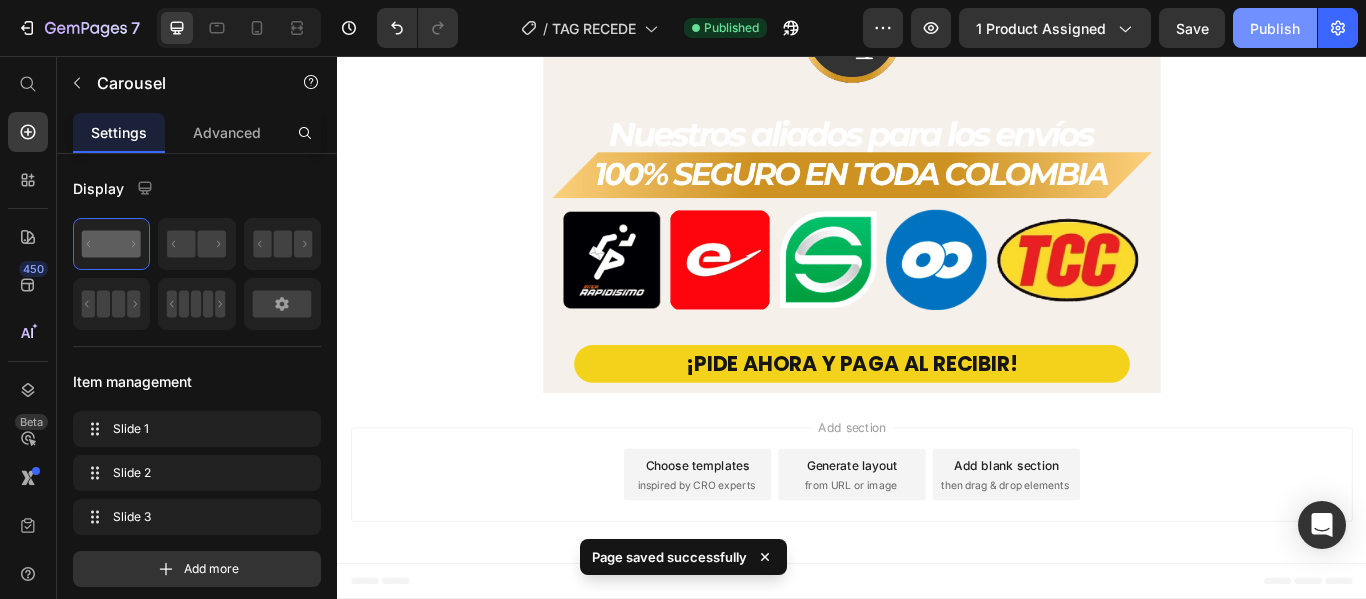 click on "Publish" at bounding box center [1275, 28] 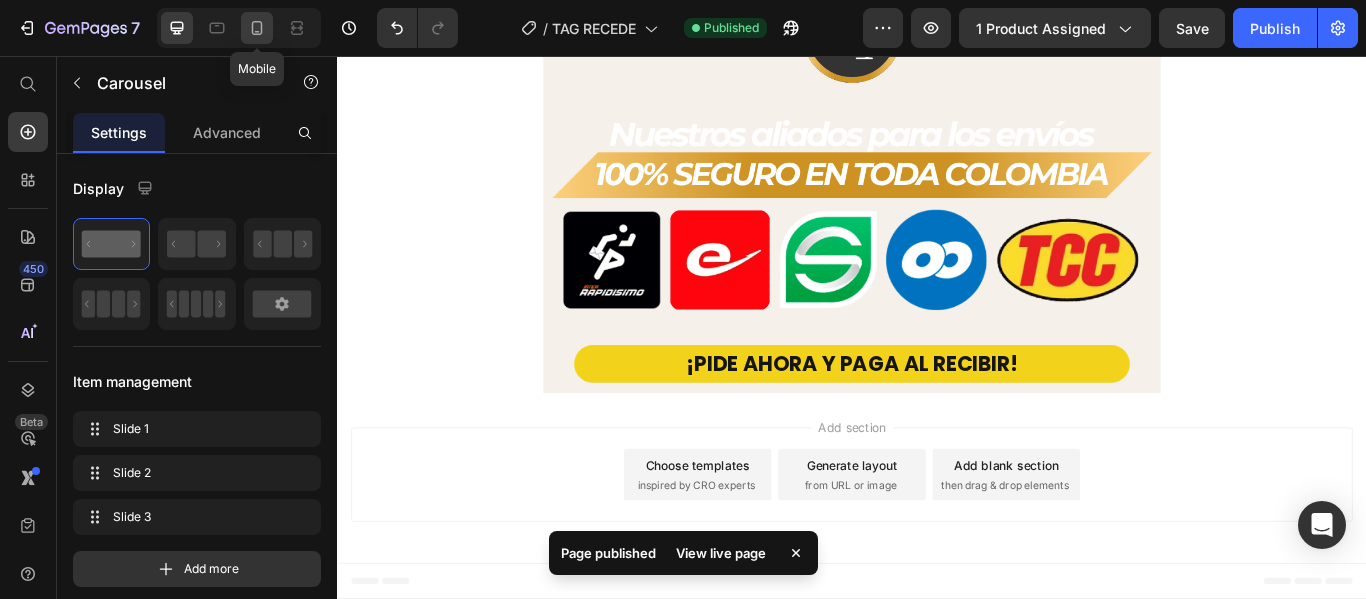 click 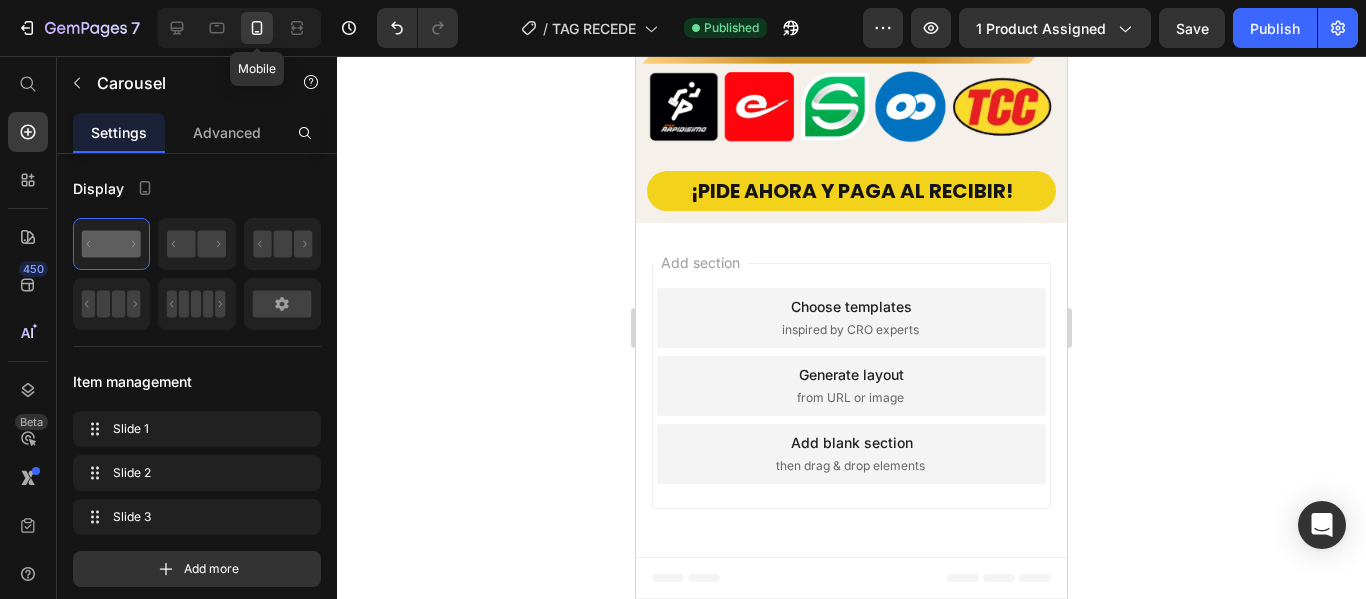 scroll, scrollTop: 14492, scrollLeft: 0, axis: vertical 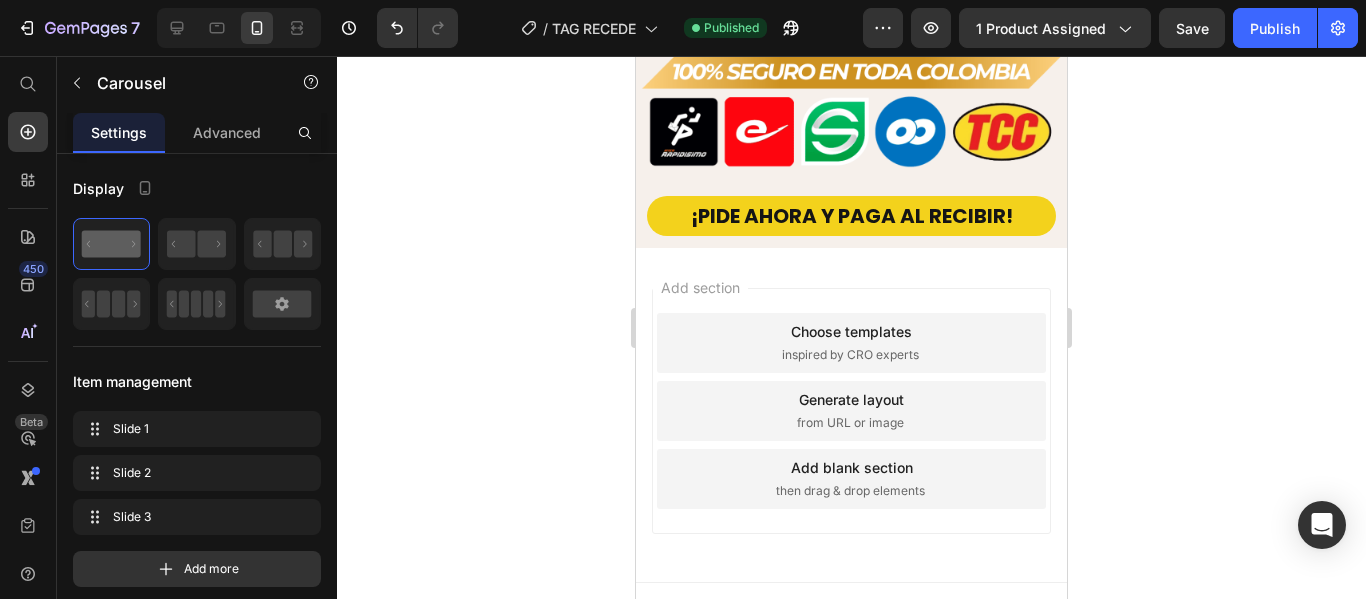click on "Preview 1 product assigned  Save   Publish" at bounding box center [1110, 28] 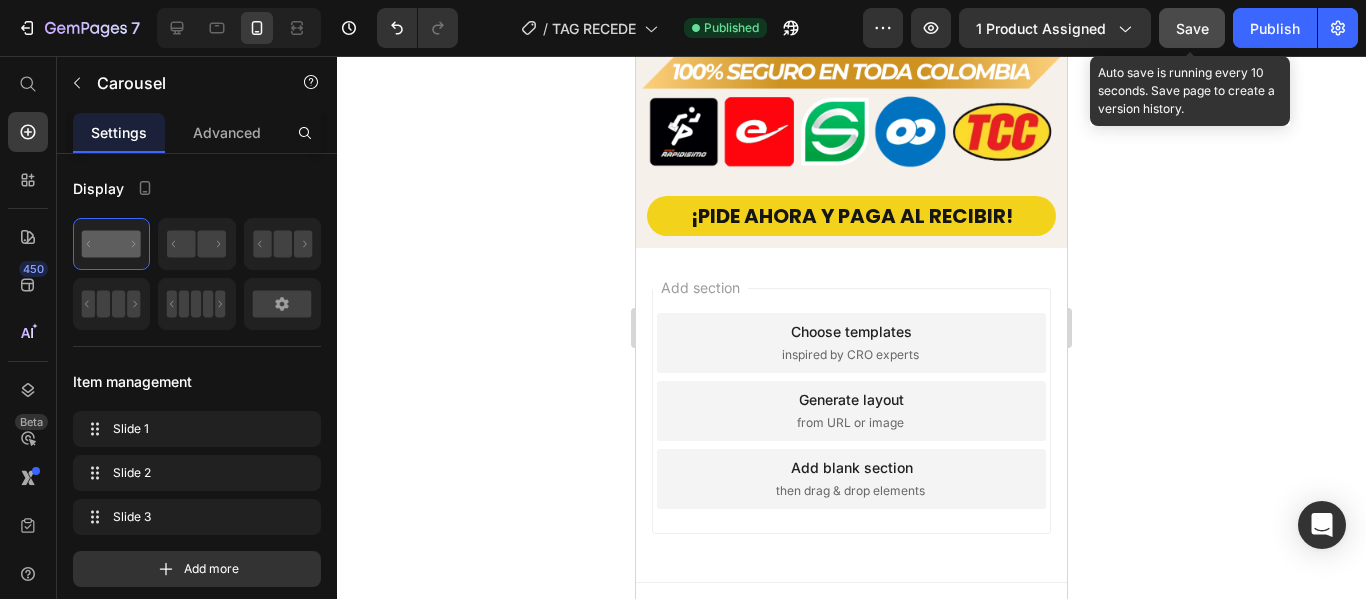 click on "Save" 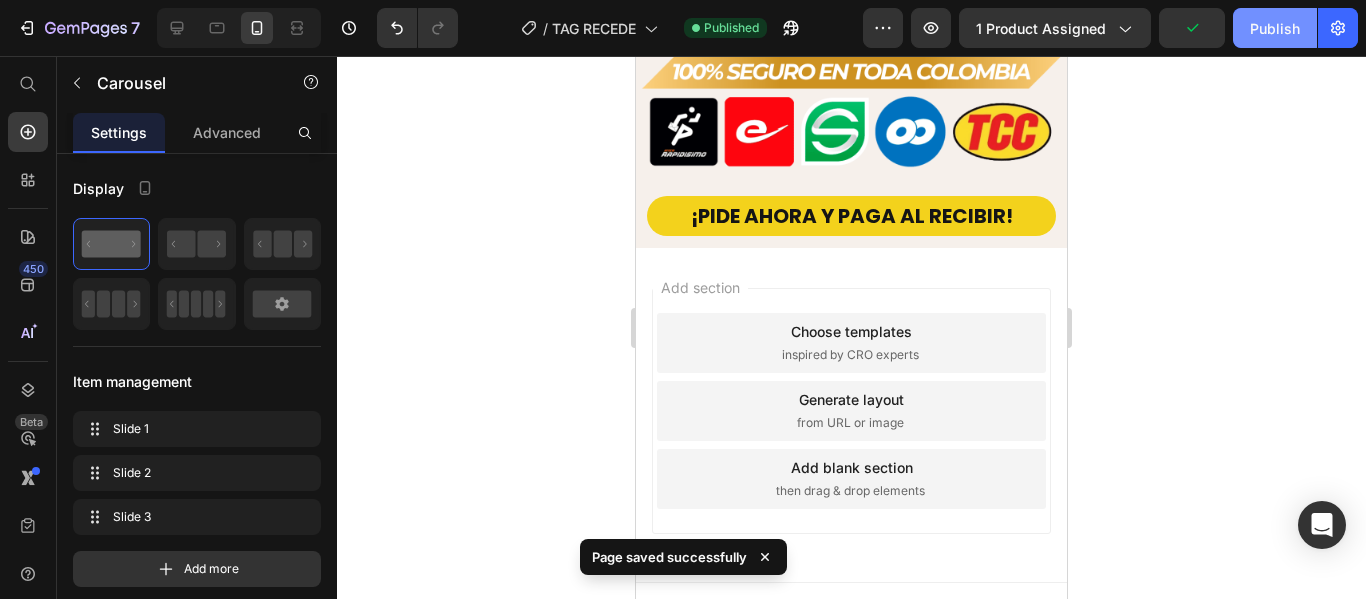 click on "Publish" 